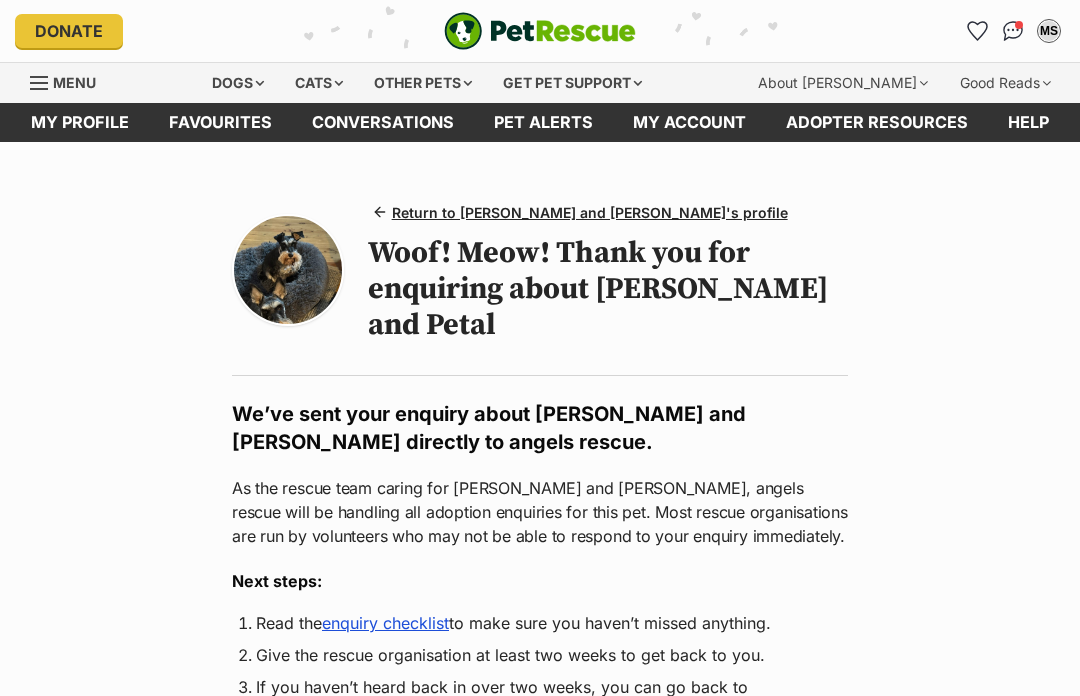 scroll, scrollTop: 0, scrollLeft: 0, axis: both 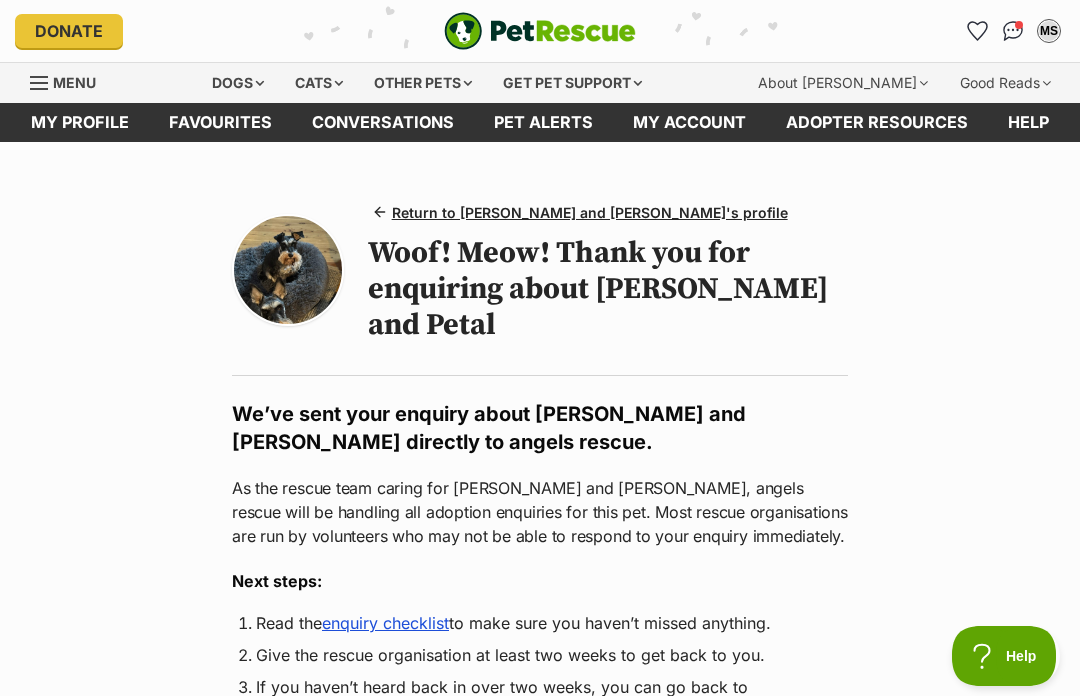 click on "Dogs" at bounding box center [238, 83] 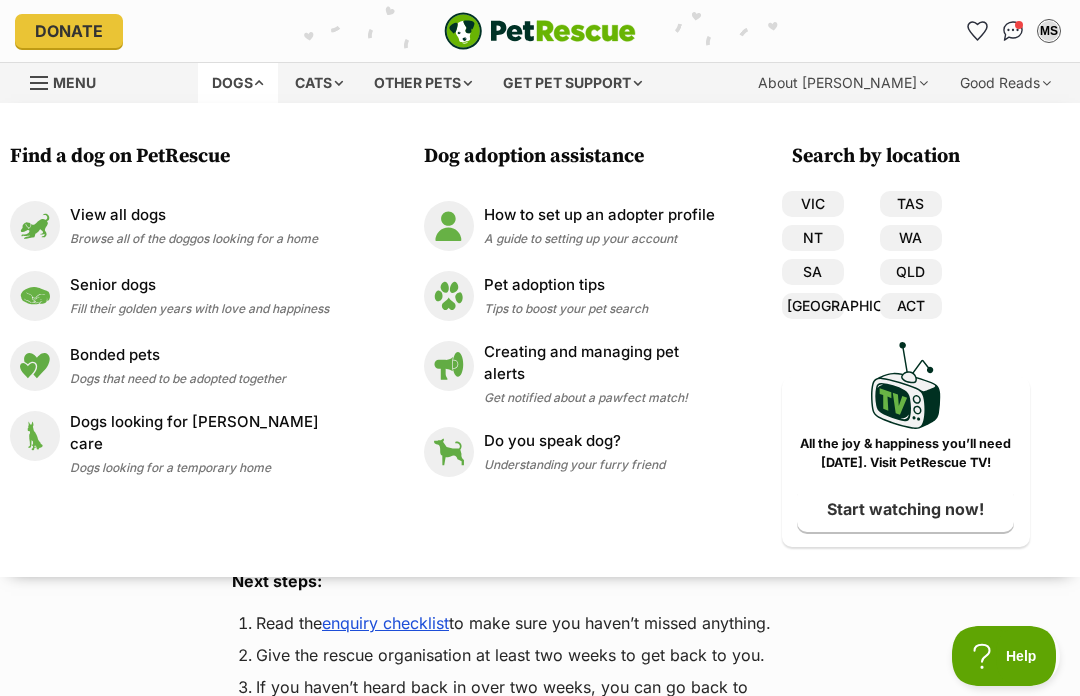 click on "QLD" at bounding box center (911, 272) 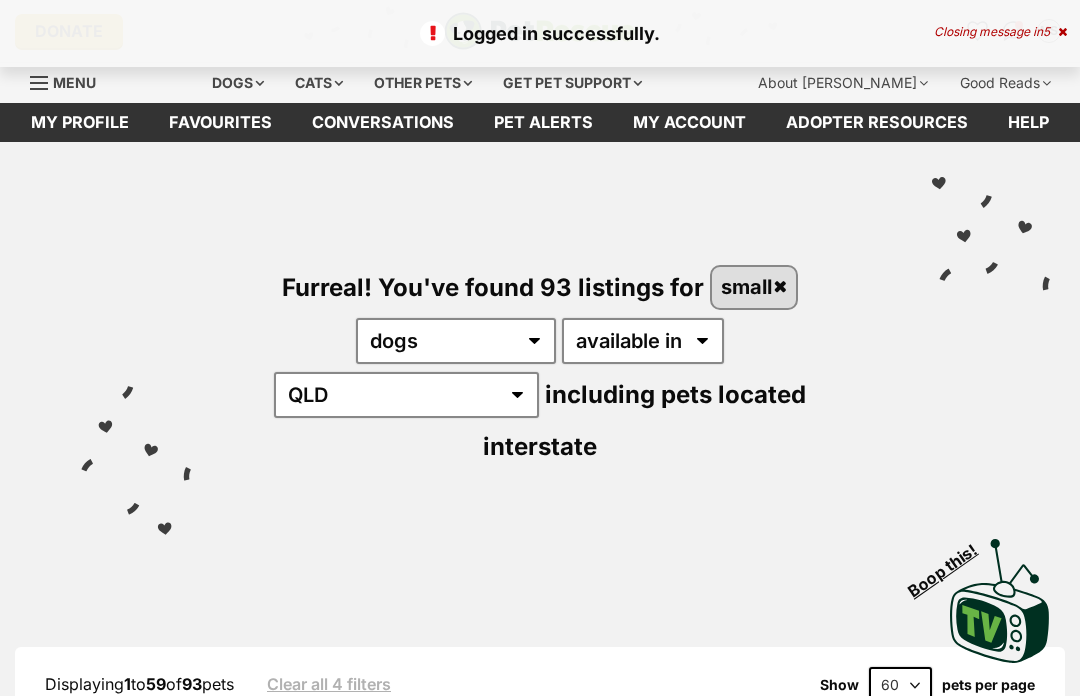 scroll, scrollTop: 0, scrollLeft: 0, axis: both 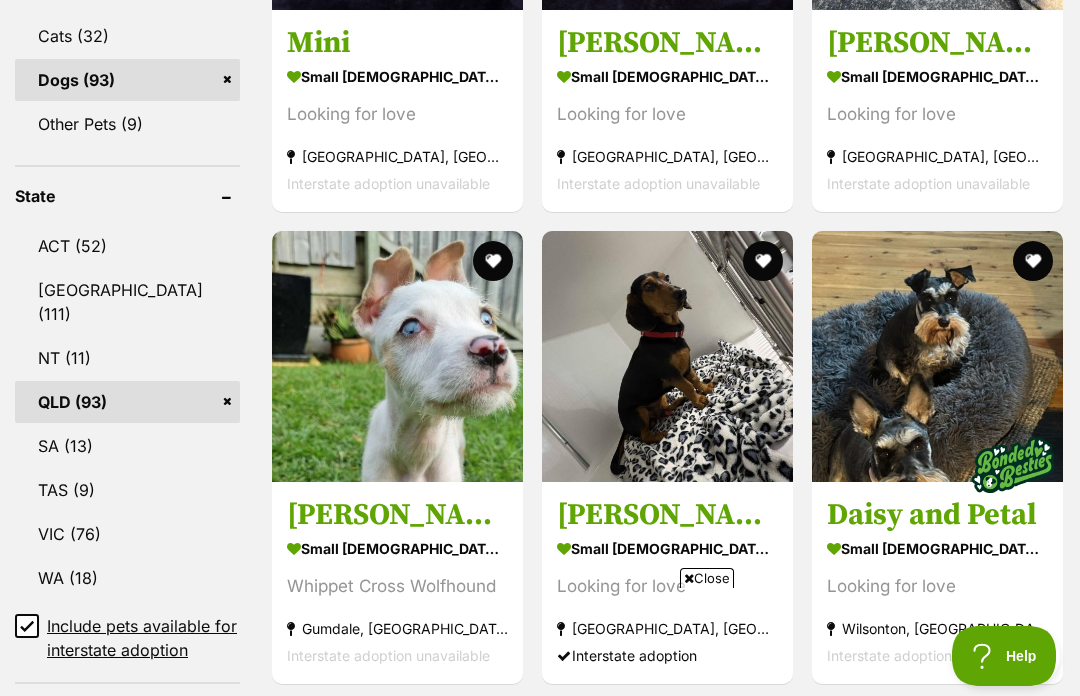 click at bounding box center (1033, 261) 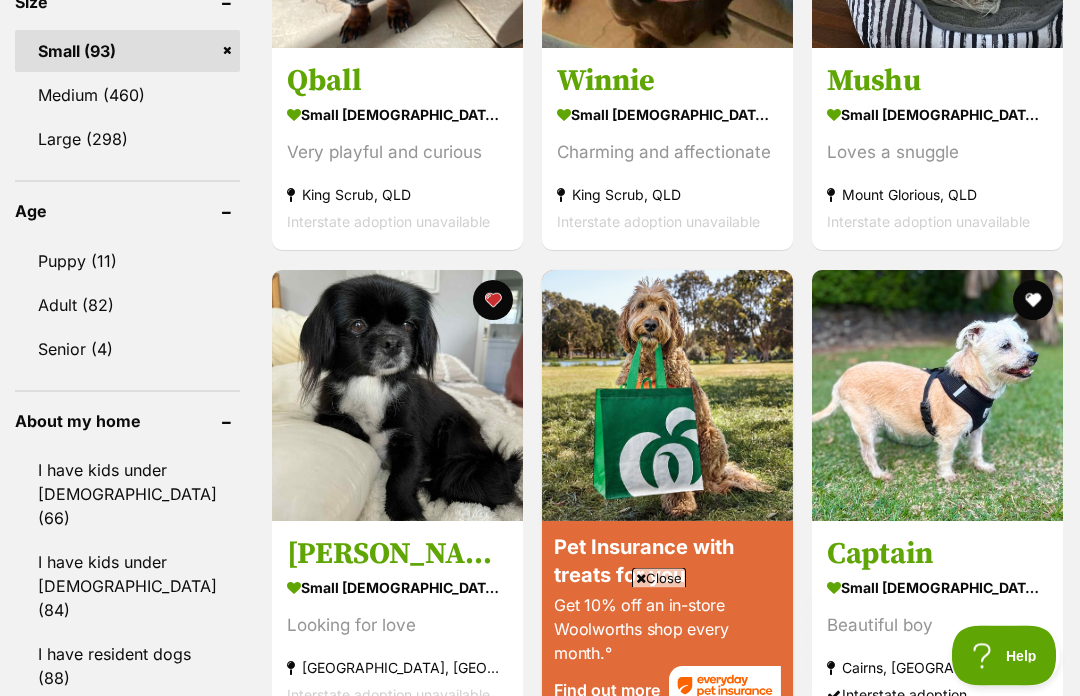 scroll, scrollTop: 0, scrollLeft: 0, axis: both 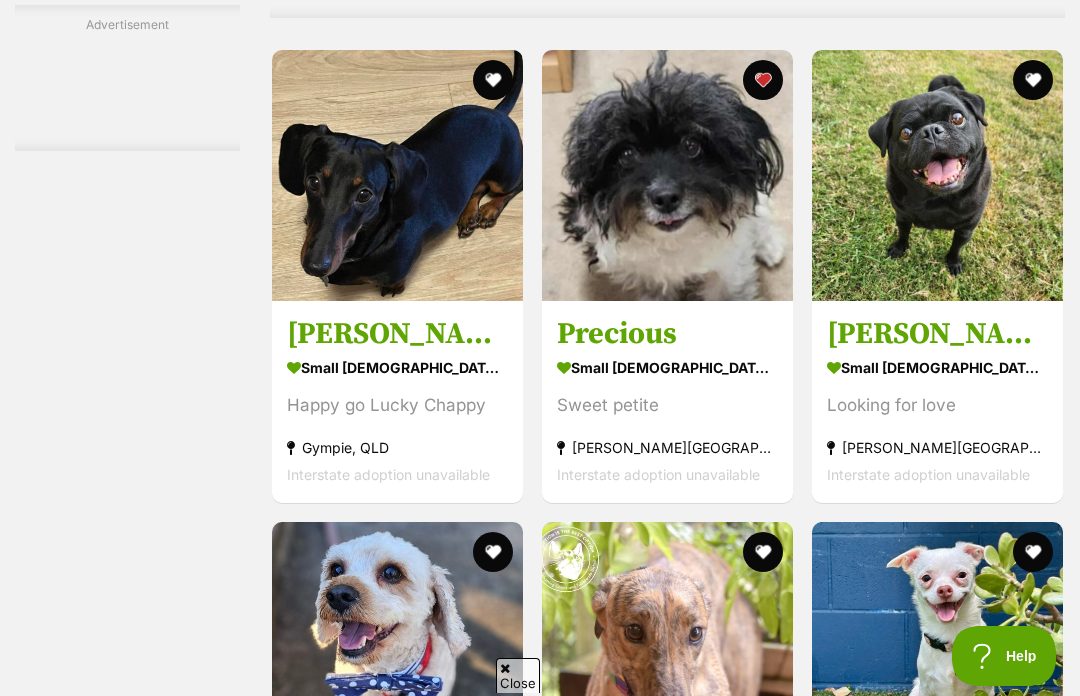 click at bounding box center (1033, 80) 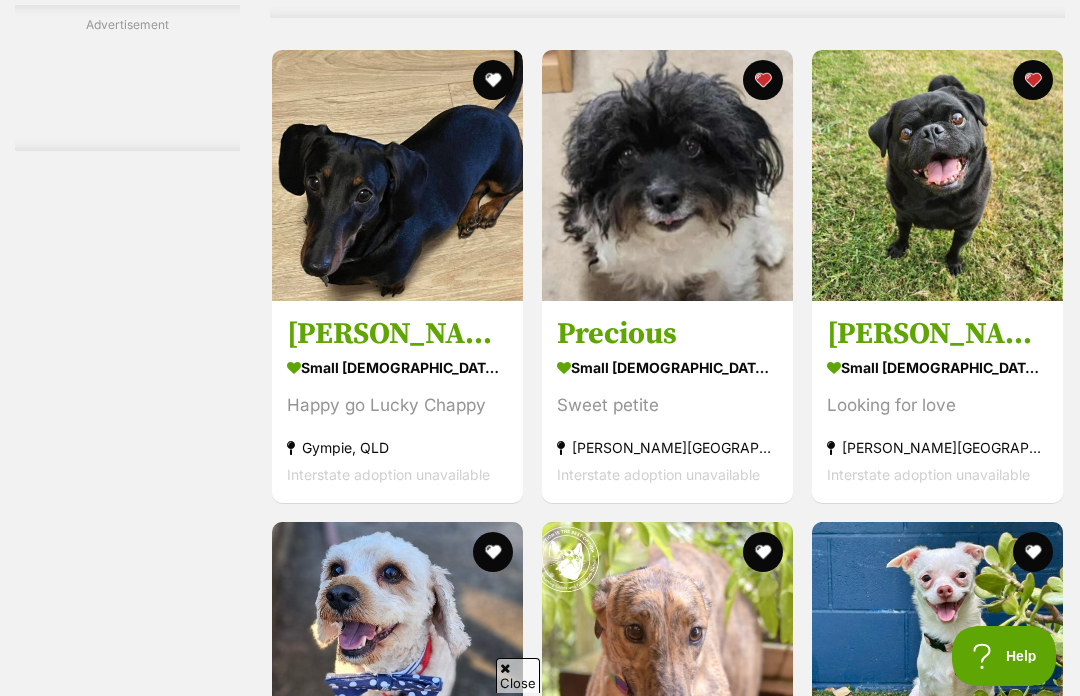 scroll, scrollTop: 0, scrollLeft: 0, axis: both 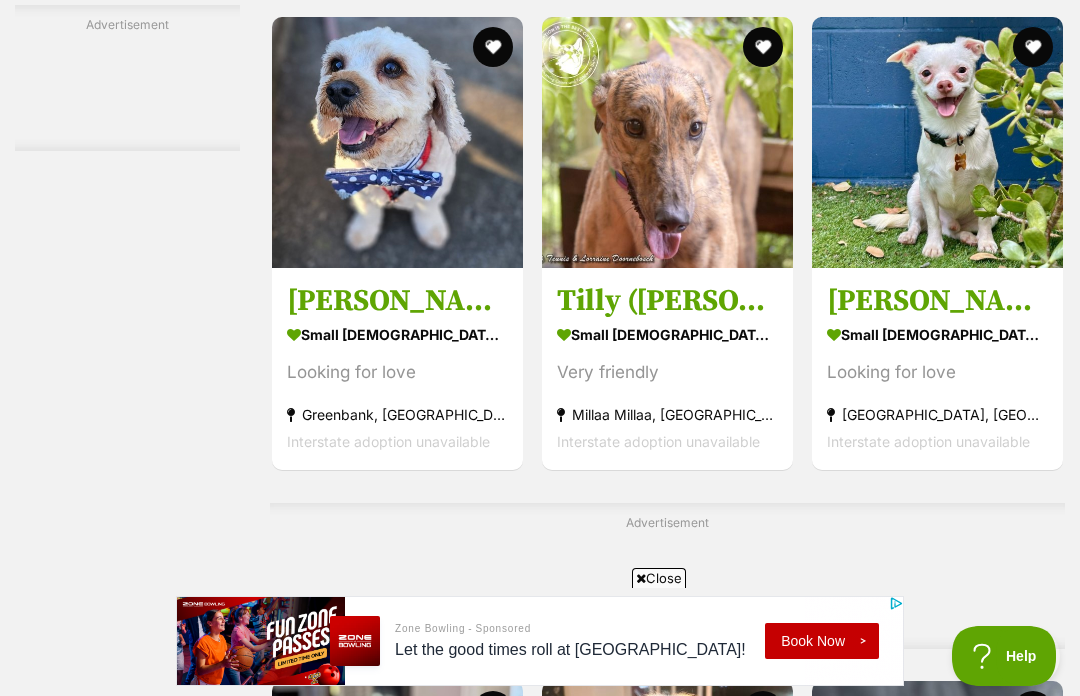 click at bounding box center (397, 142) 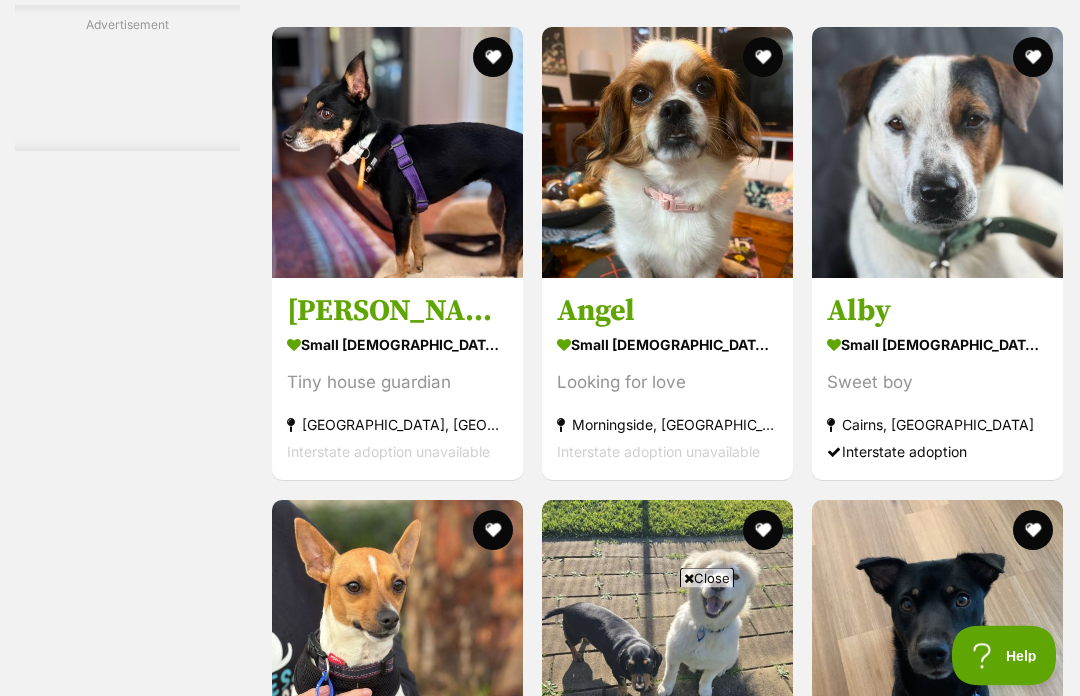 scroll, scrollTop: 5728, scrollLeft: 0, axis: vertical 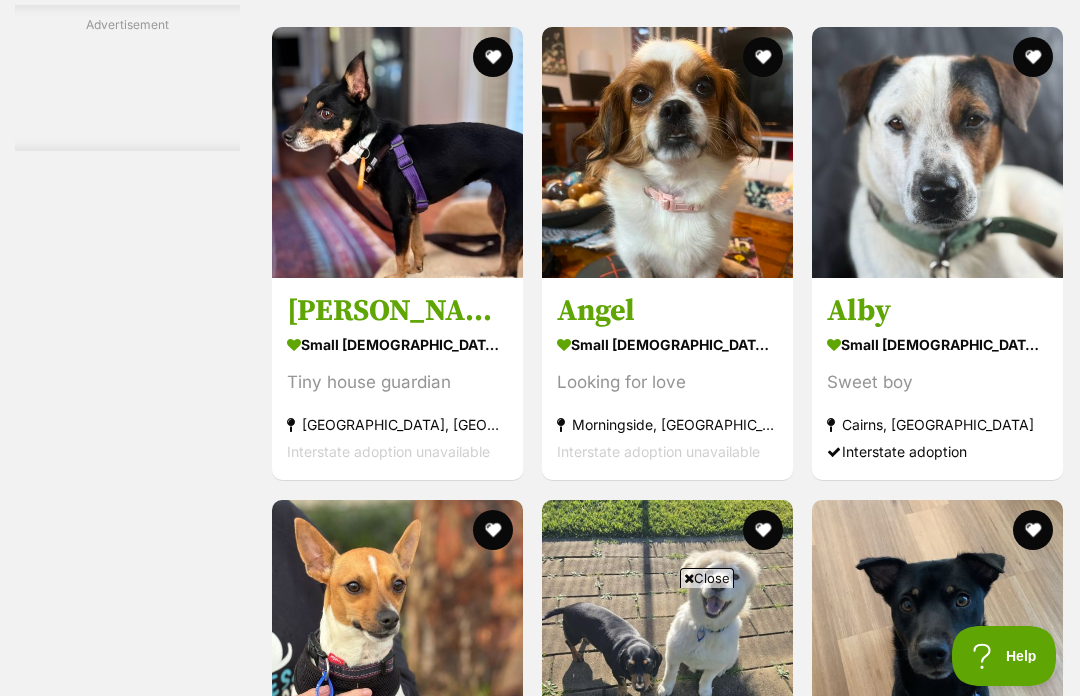 click on "Lucy" at bounding box center [397, 312] 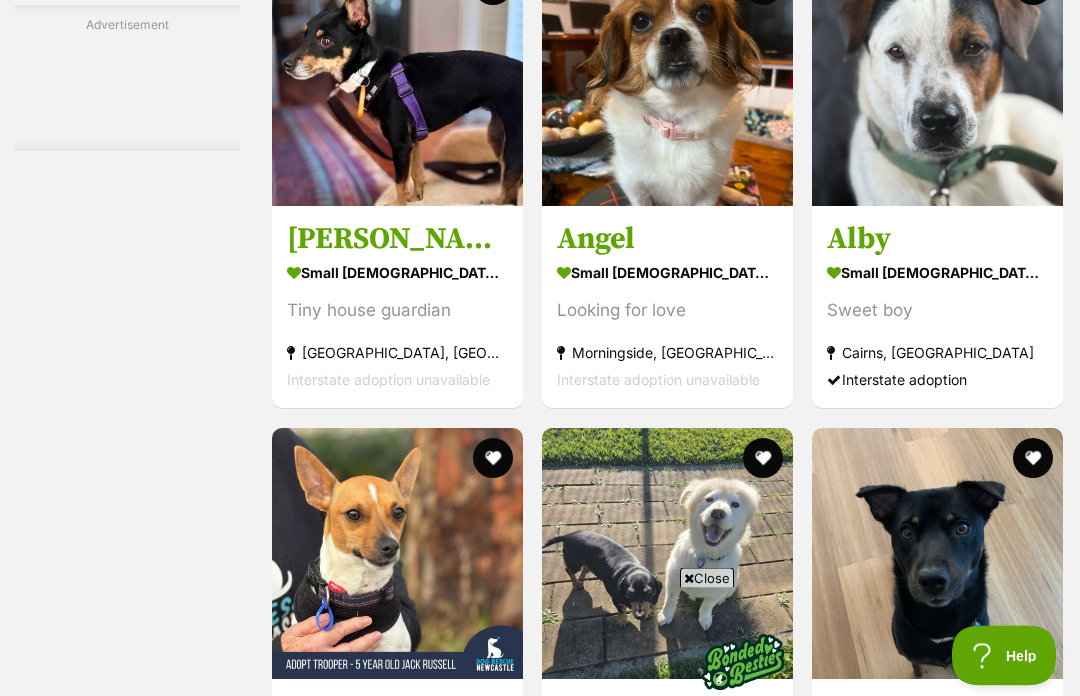 scroll, scrollTop: 5800, scrollLeft: 0, axis: vertical 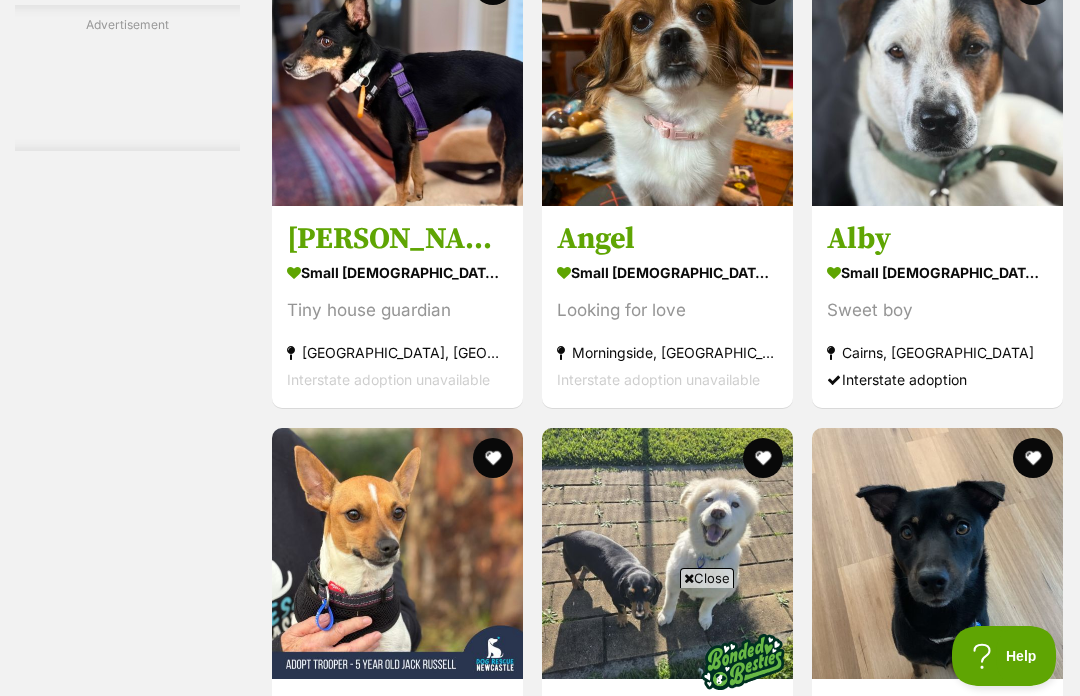 click at bounding box center [667, 80] 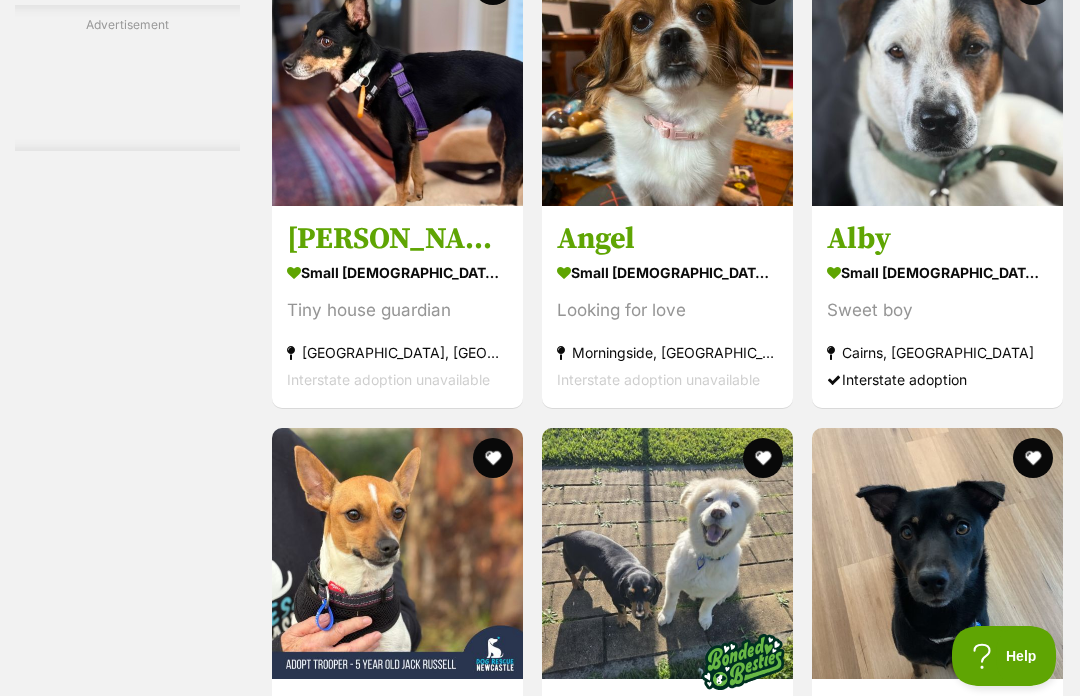 scroll, scrollTop: 5870, scrollLeft: 0, axis: vertical 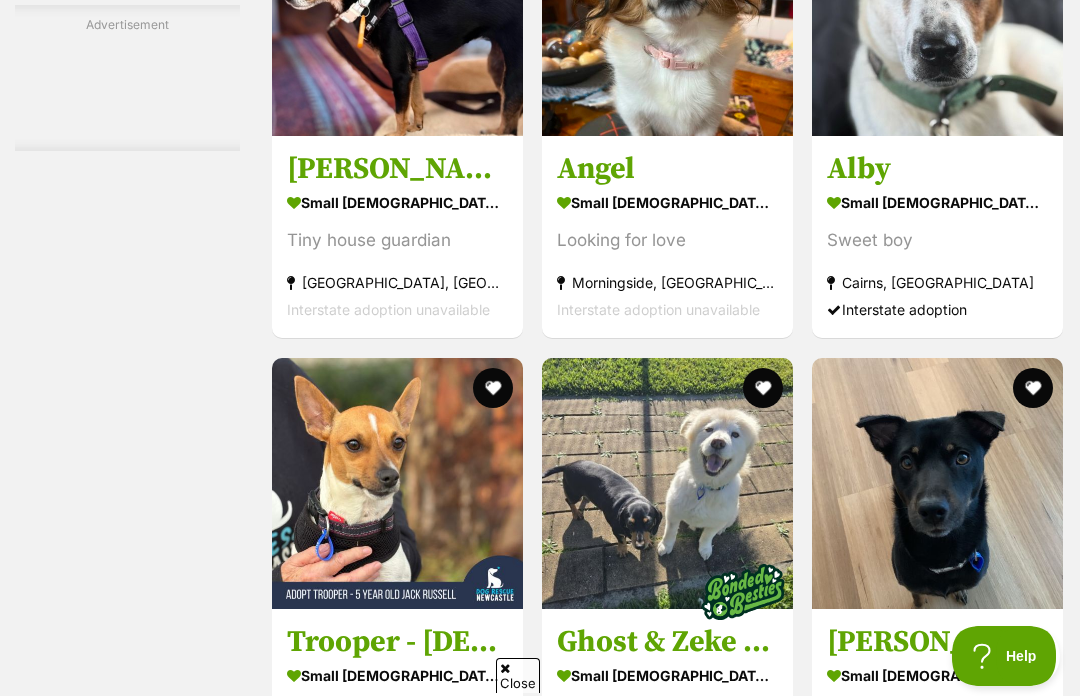 click at bounding box center (937, 10) 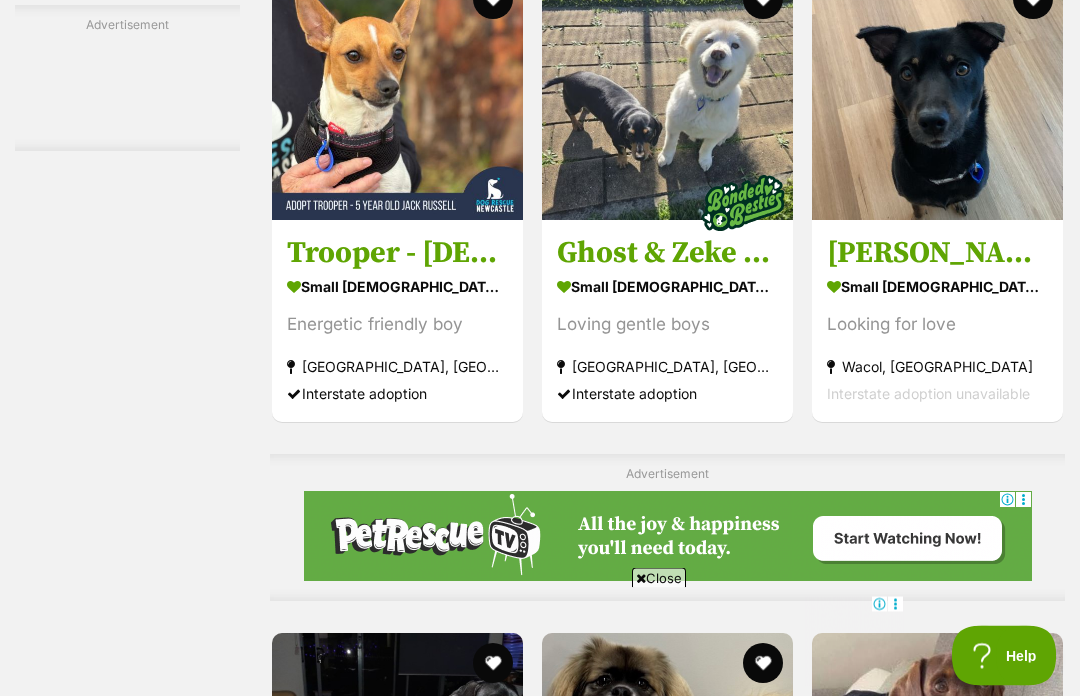 scroll, scrollTop: 6259, scrollLeft: 0, axis: vertical 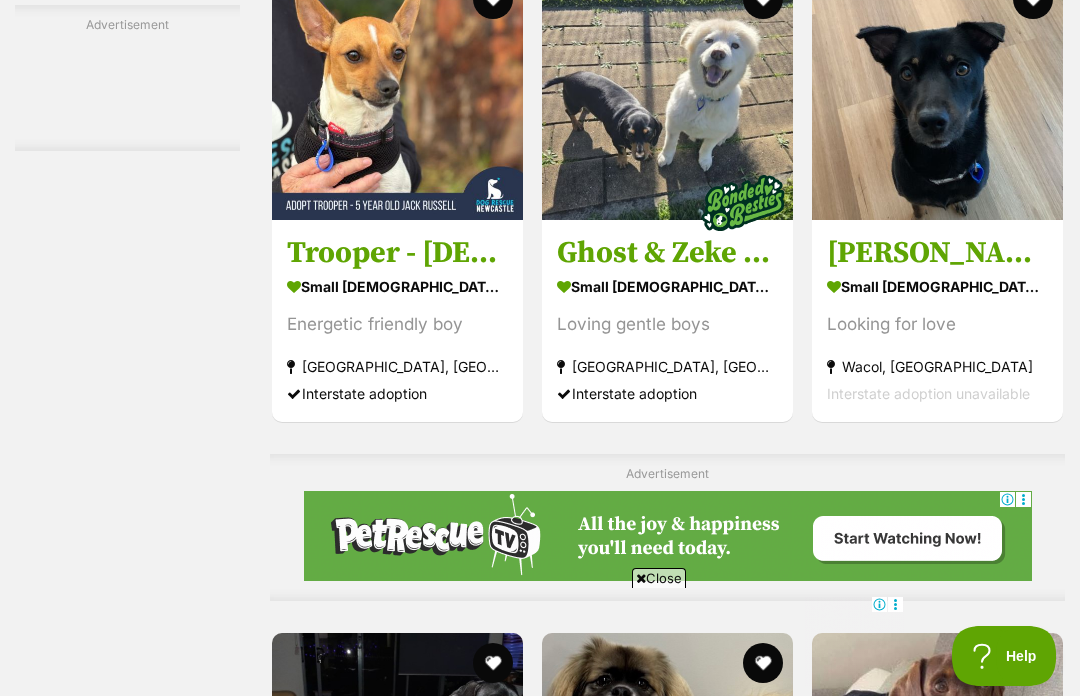 click at bounding box center [937, 94] 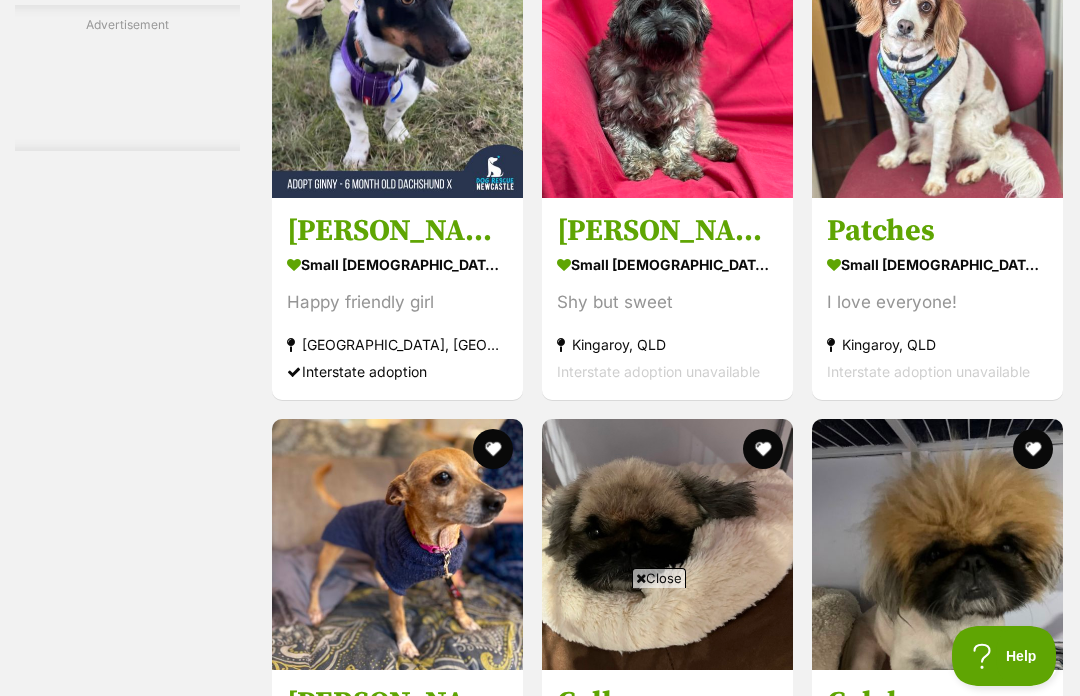 scroll, scrollTop: 0, scrollLeft: 0, axis: both 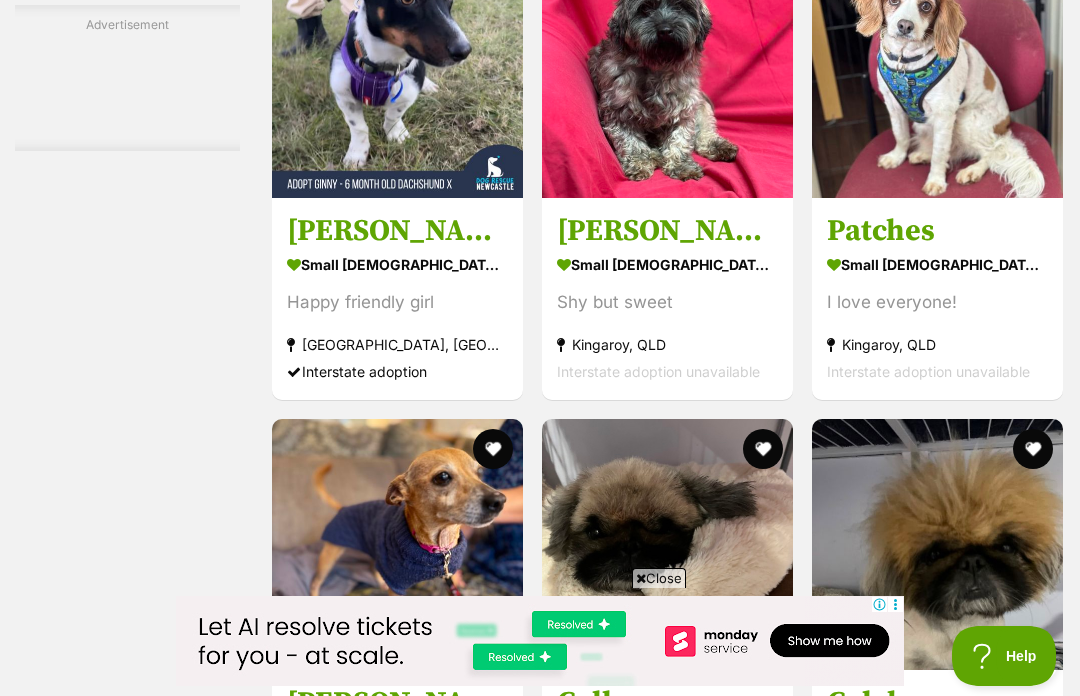 click at bounding box center (667, 72) 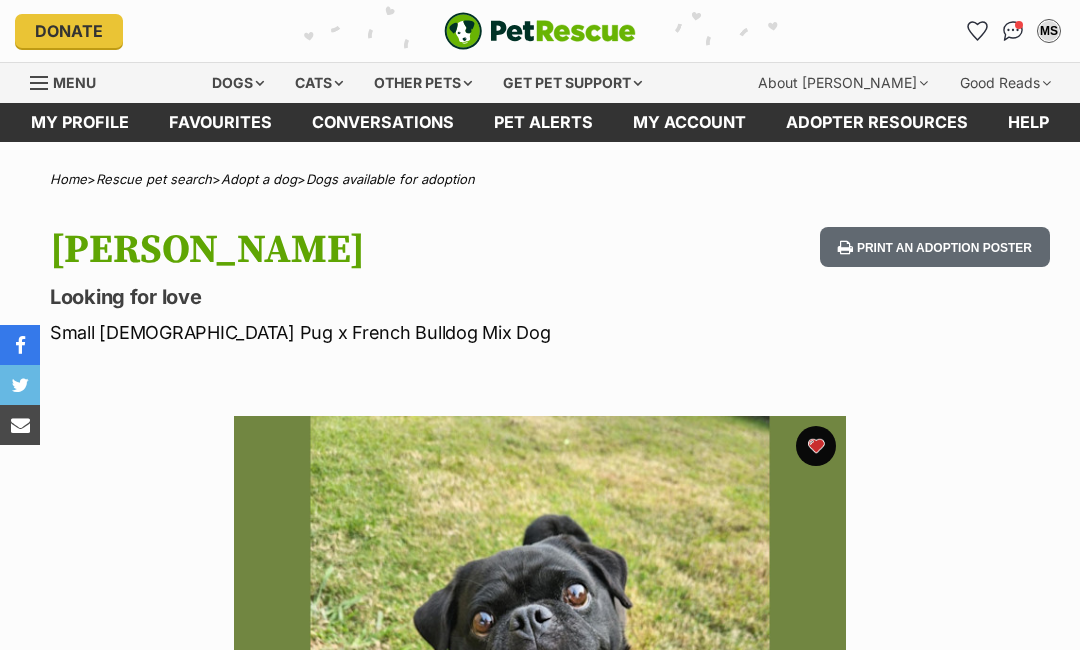 scroll, scrollTop: 0, scrollLeft: 0, axis: both 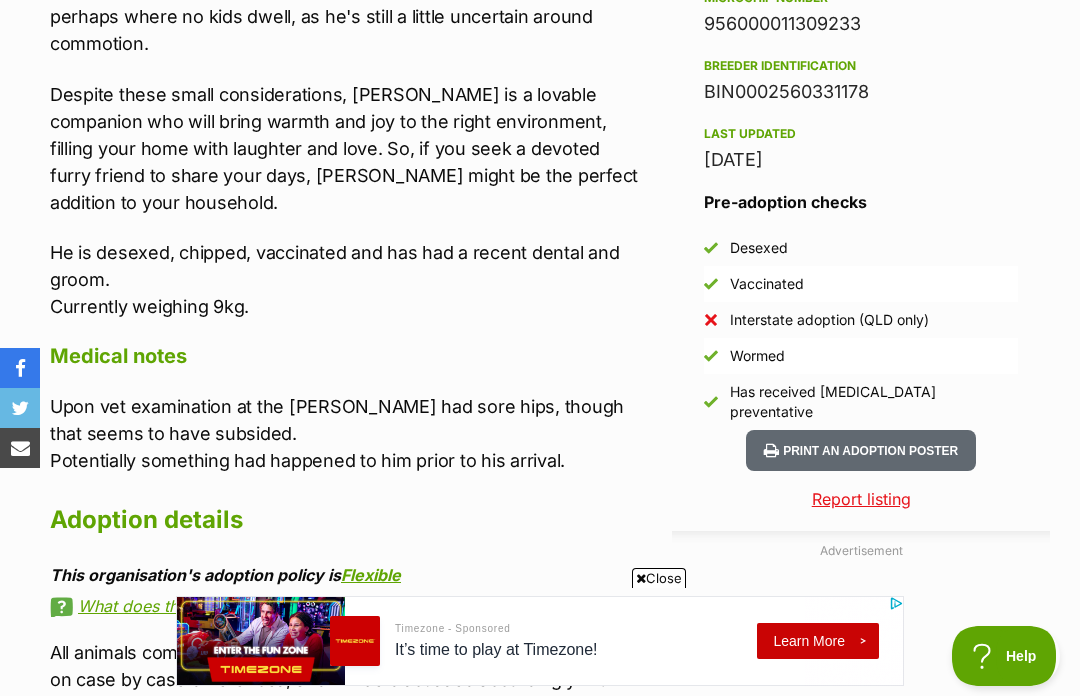 click on "This organisation's adoption policy is
Flexible" at bounding box center (346, 575) 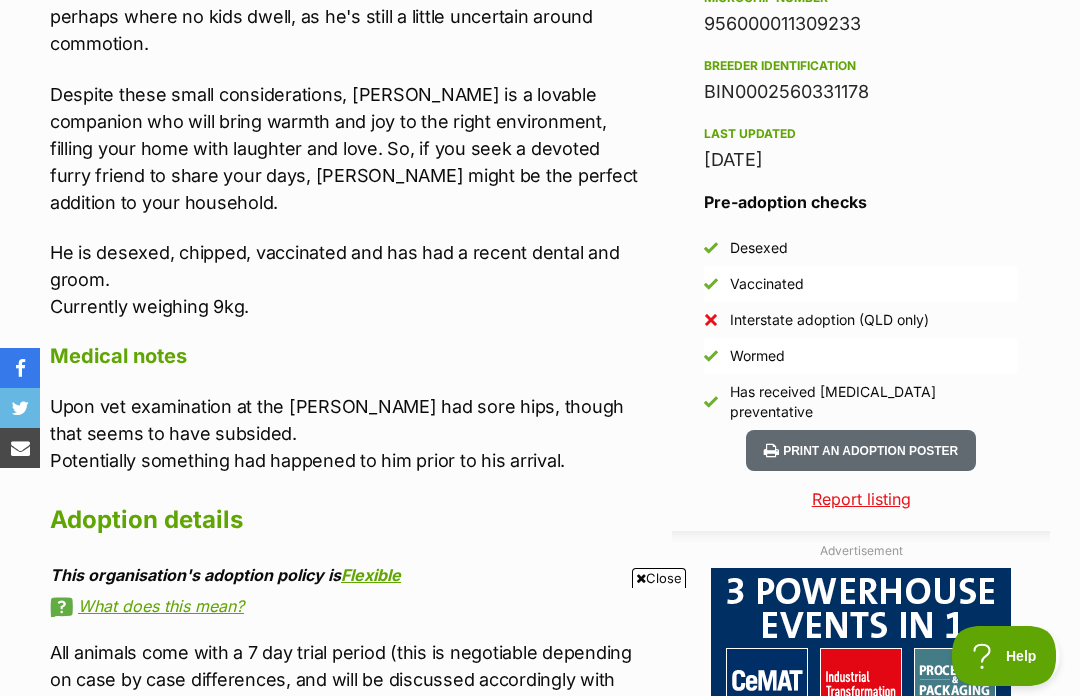 scroll, scrollTop: 0, scrollLeft: 0, axis: both 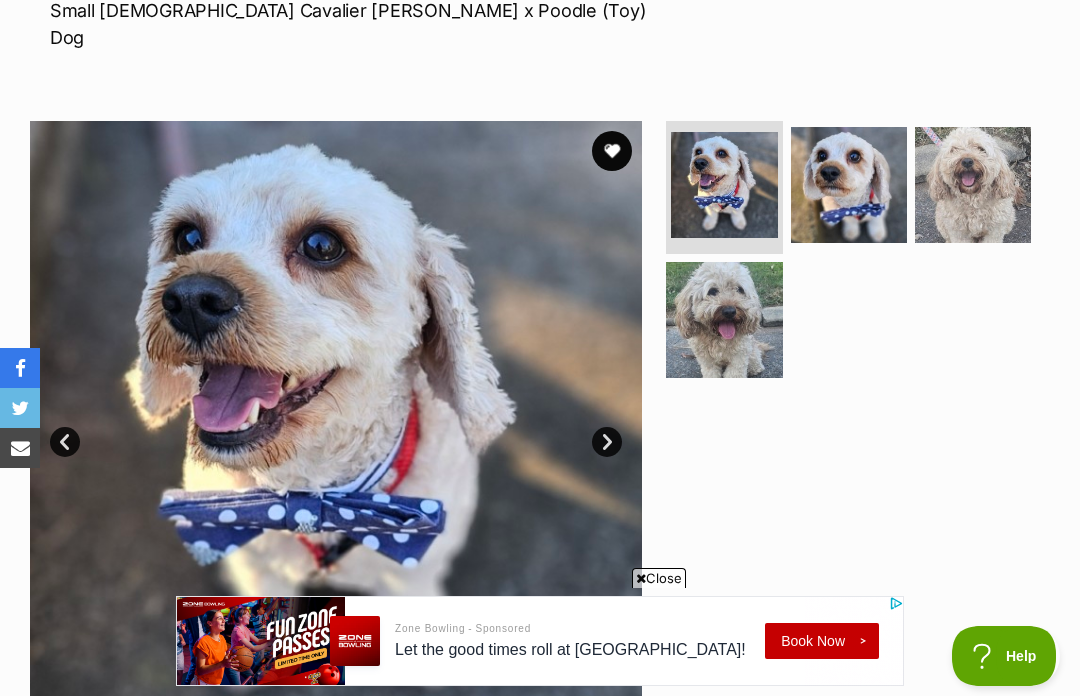 click on "Next" at bounding box center (607, 442) 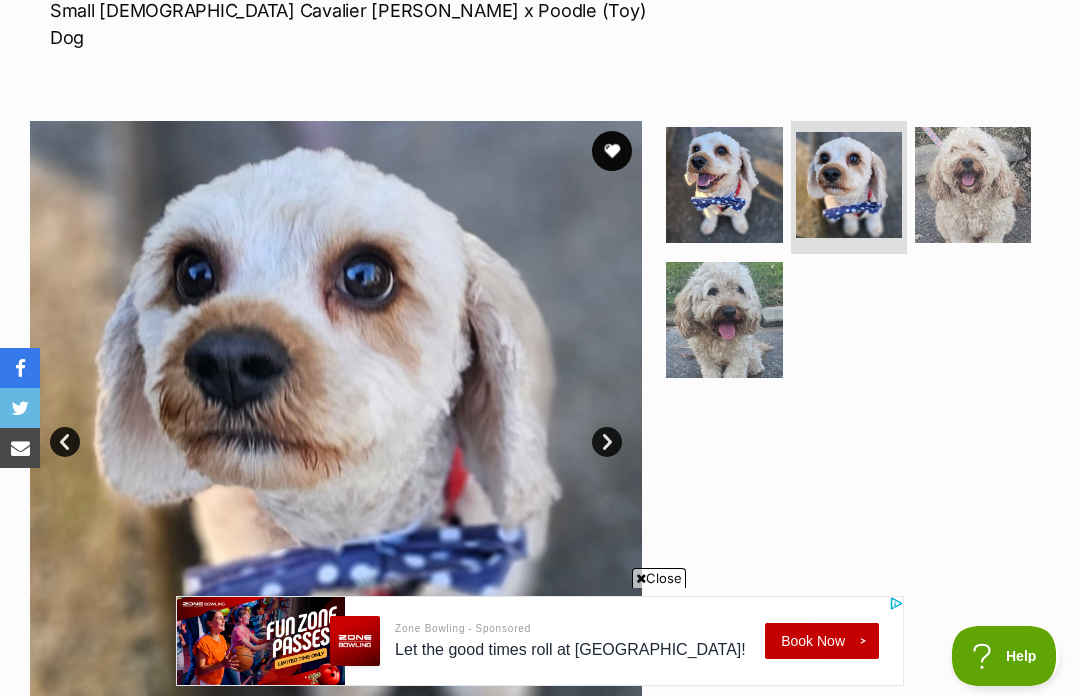 click on "Next" at bounding box center [607, 442] 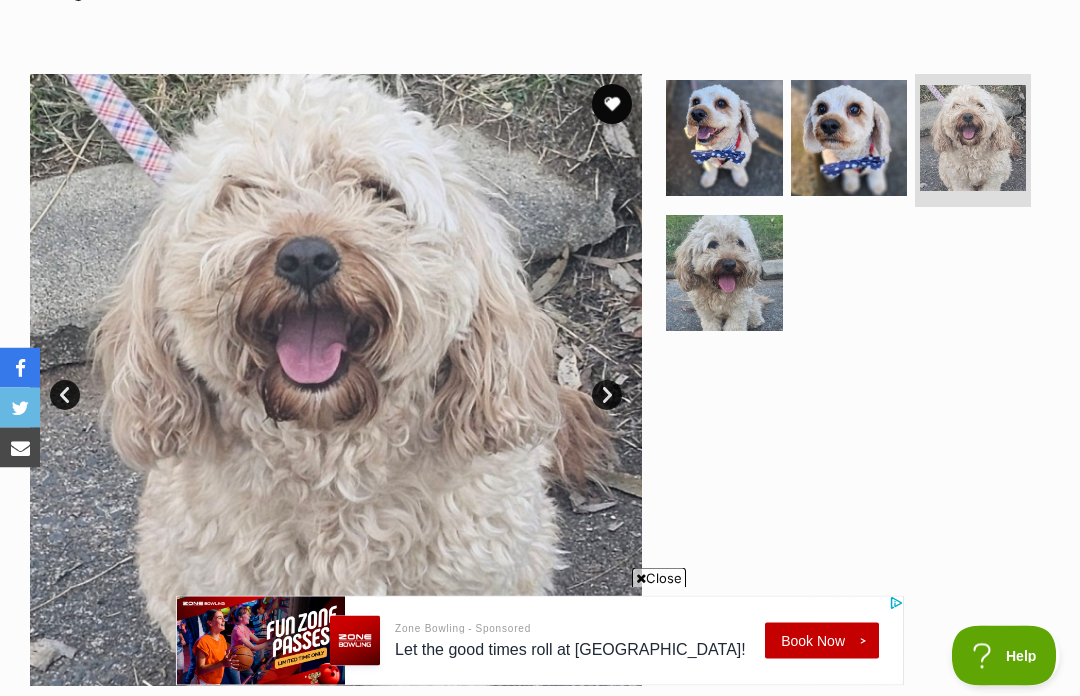 scroll, scrollTop: 370, scrollLeft: 0, axis: vertical 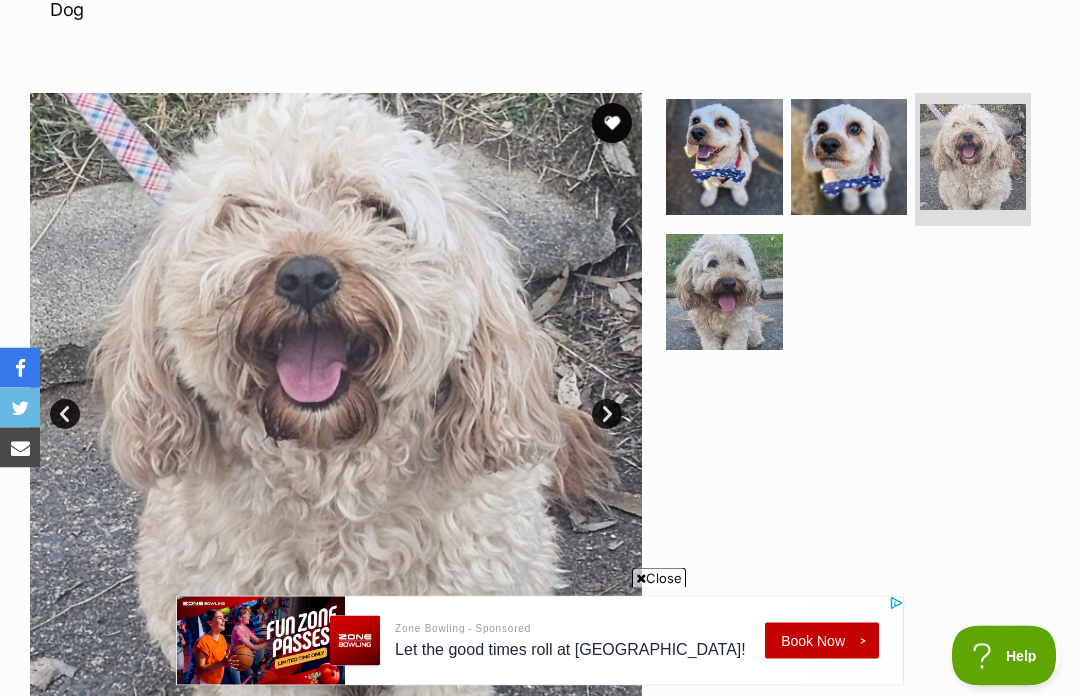 click on "Next" at bounding box center (607, 415) 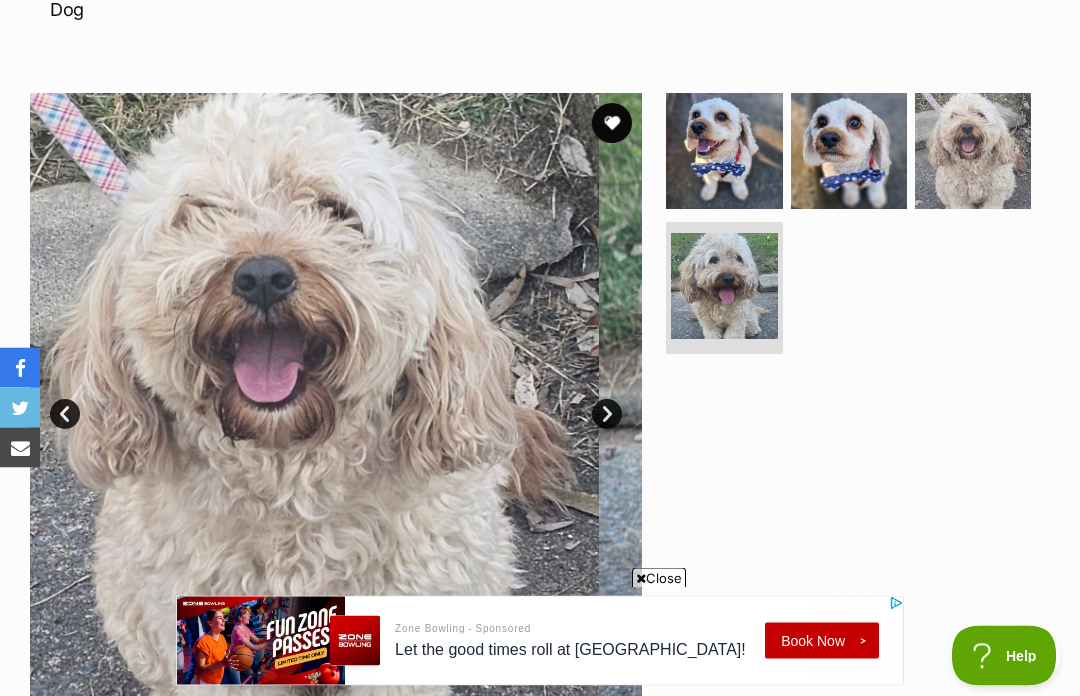 scroll, scrollTop: 350, scrollLeft: 0, axis: vertical 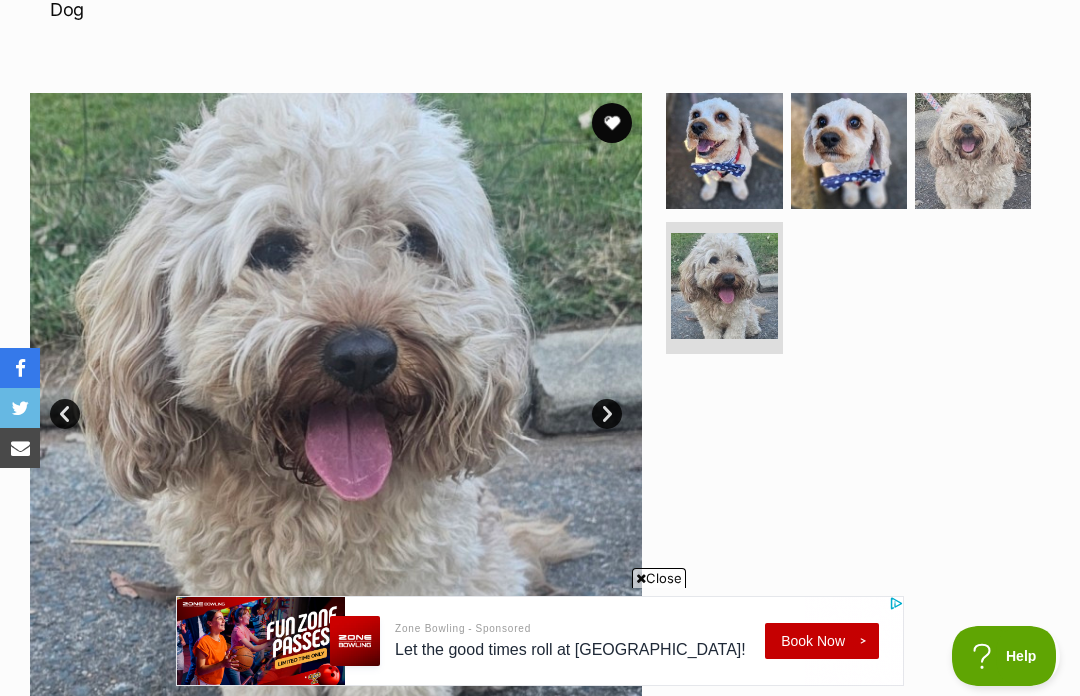 click on "Next" at bounding box center (607, 414) 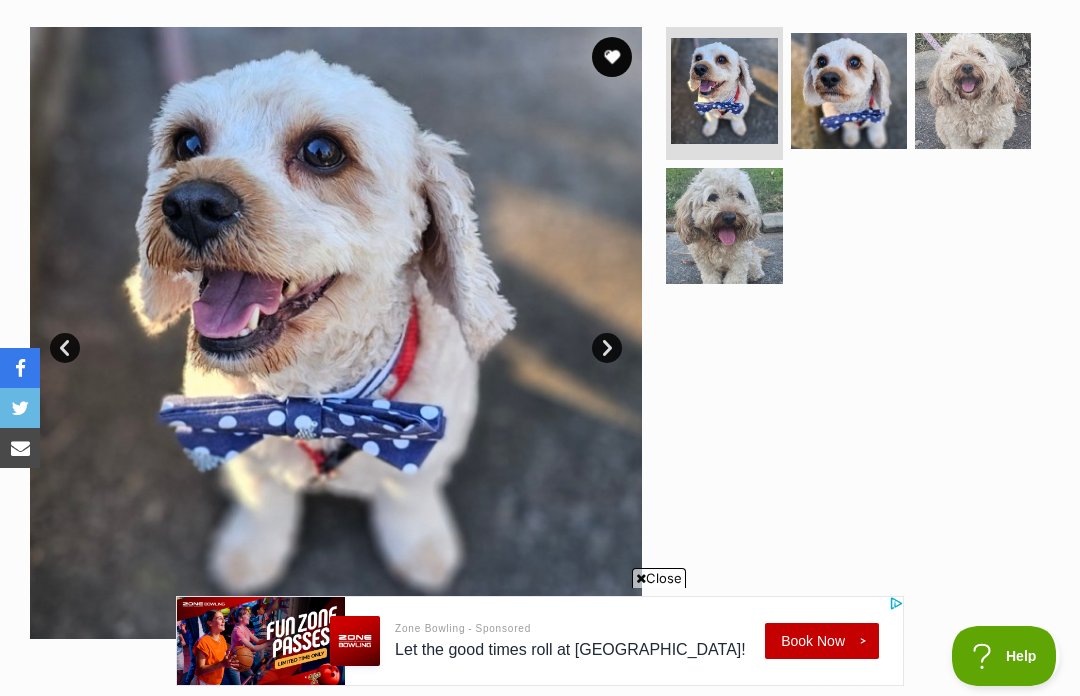 scroll, scrollTop: 419, scrollLeft: 0, axis: vertical 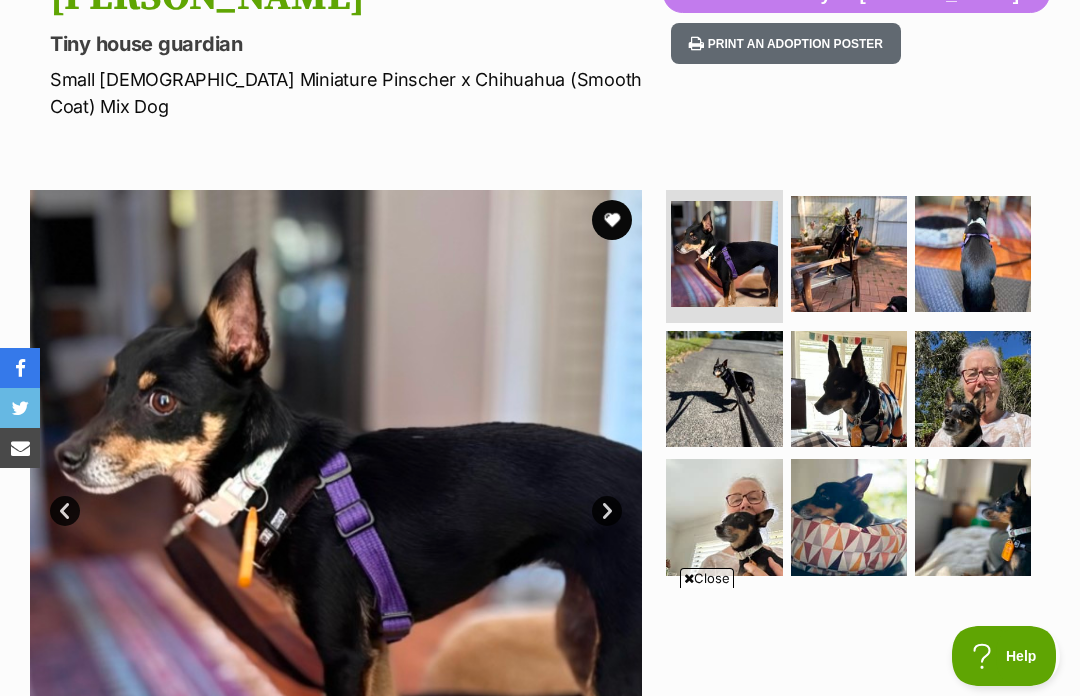 click at bounding box center [849, 254] 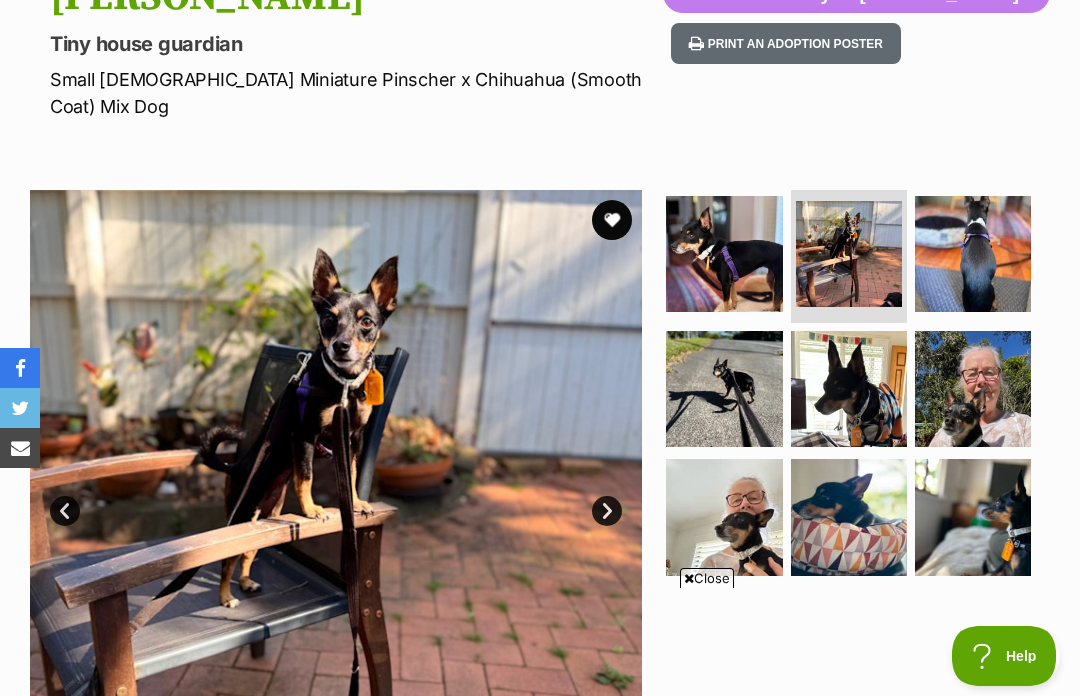 scroll, scrollTop: 0, scrollLeft: 0, axis: both 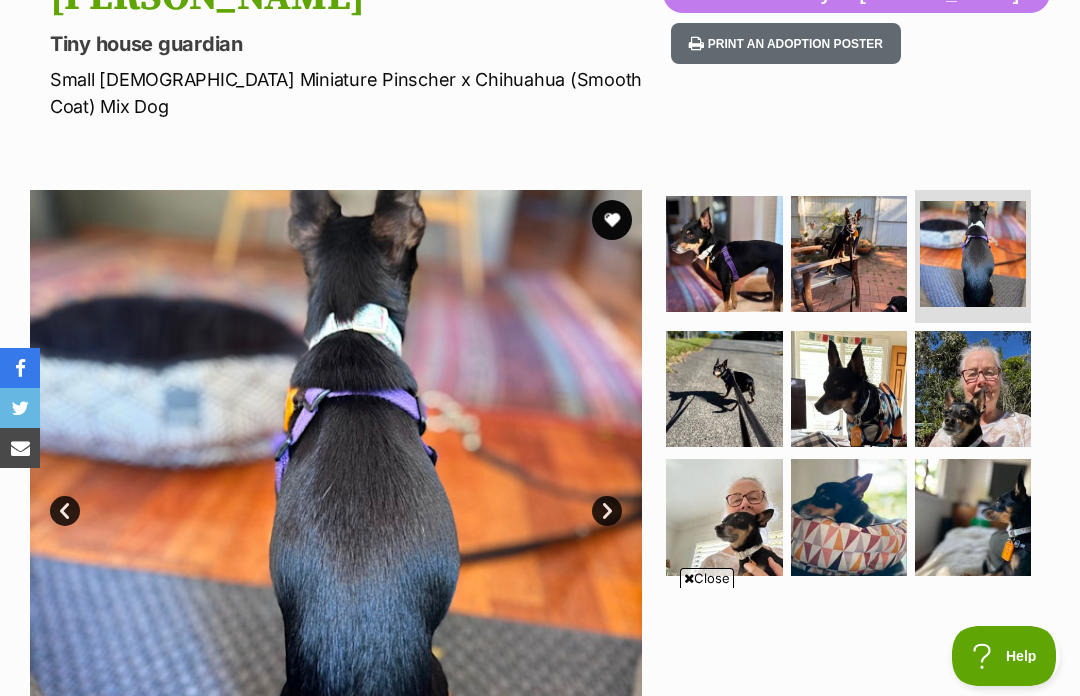 click on "Next" at bounding box center (607, 511) 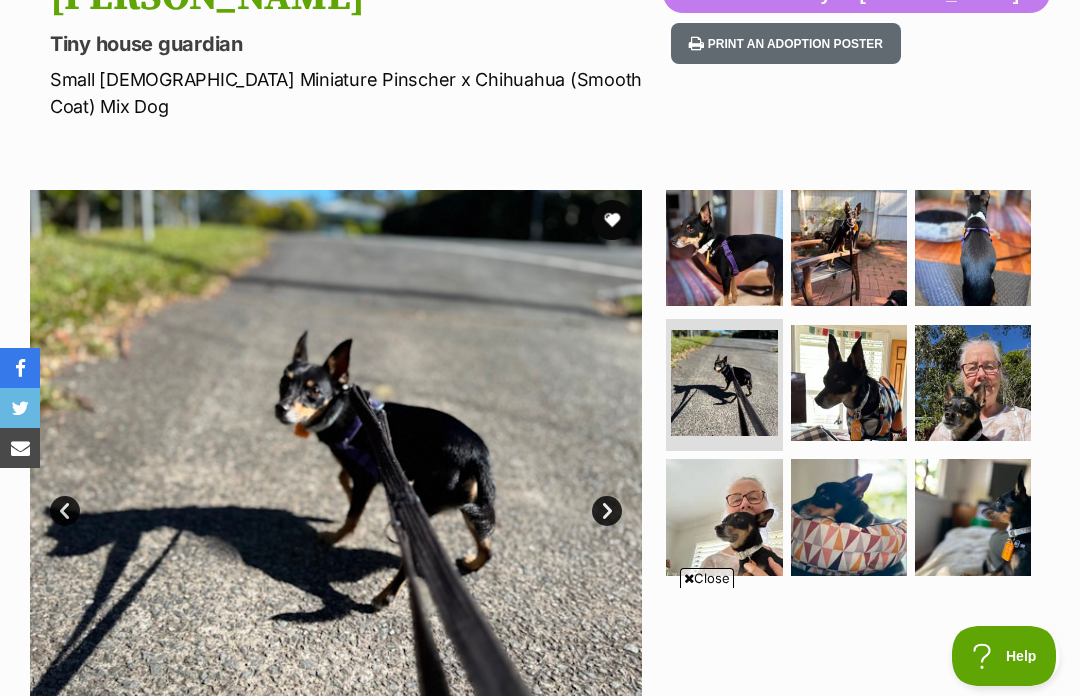 click on "Next" at bounding box center [607, 511] 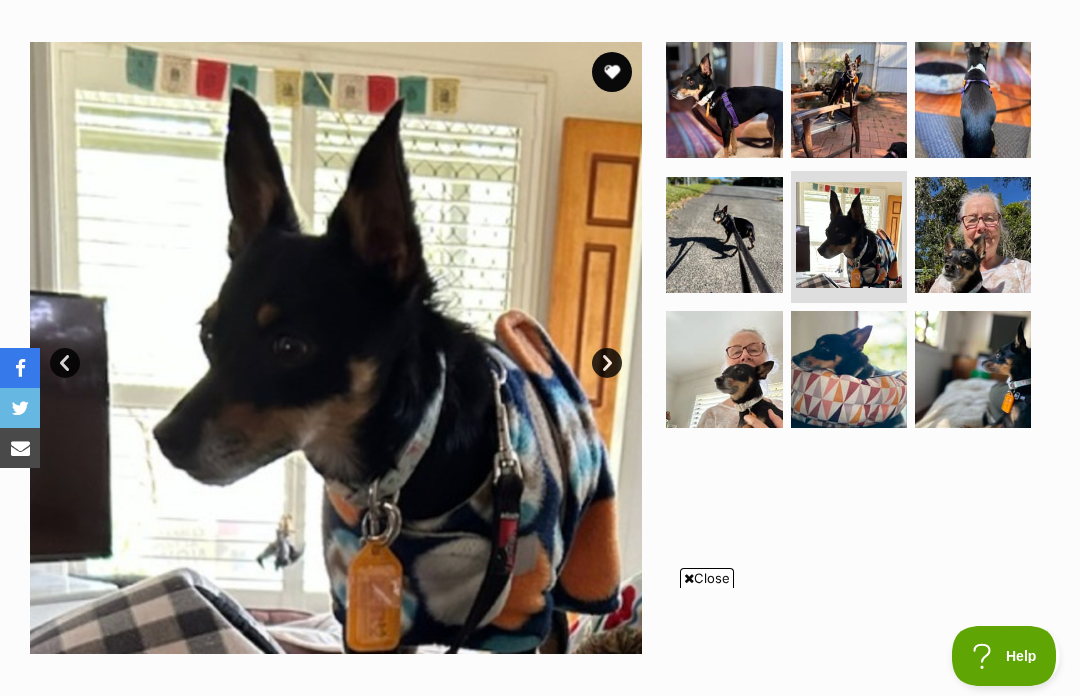 scroll, scrollTop: 400, scrollLeft: 0, axis: vertical 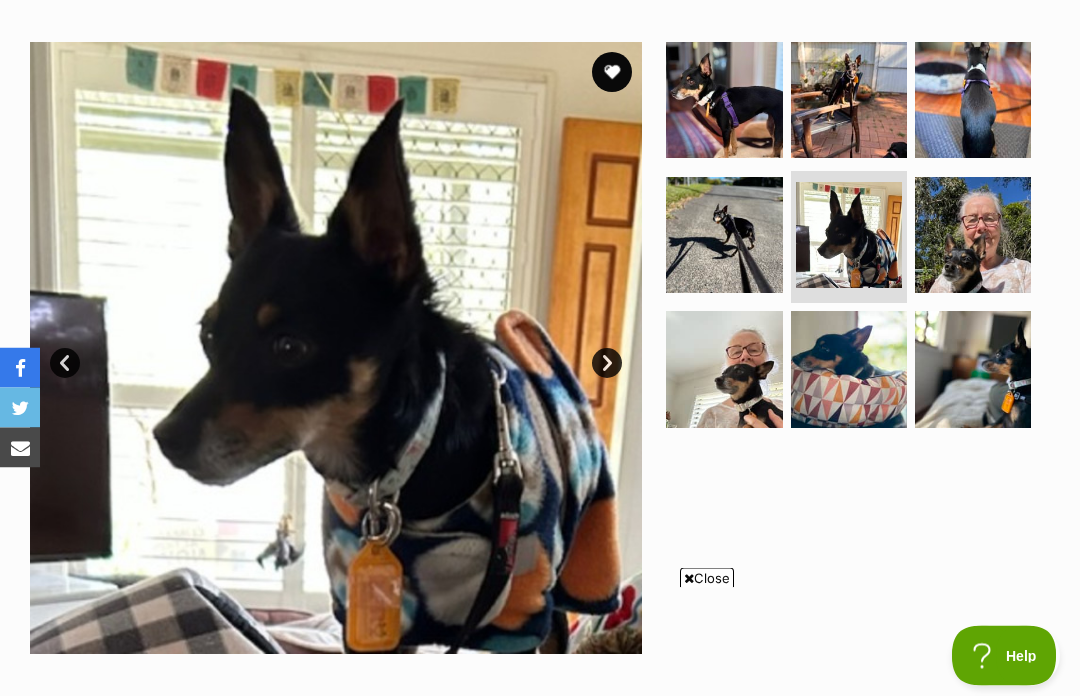 click on "Next" at bounding box center (607, 364) 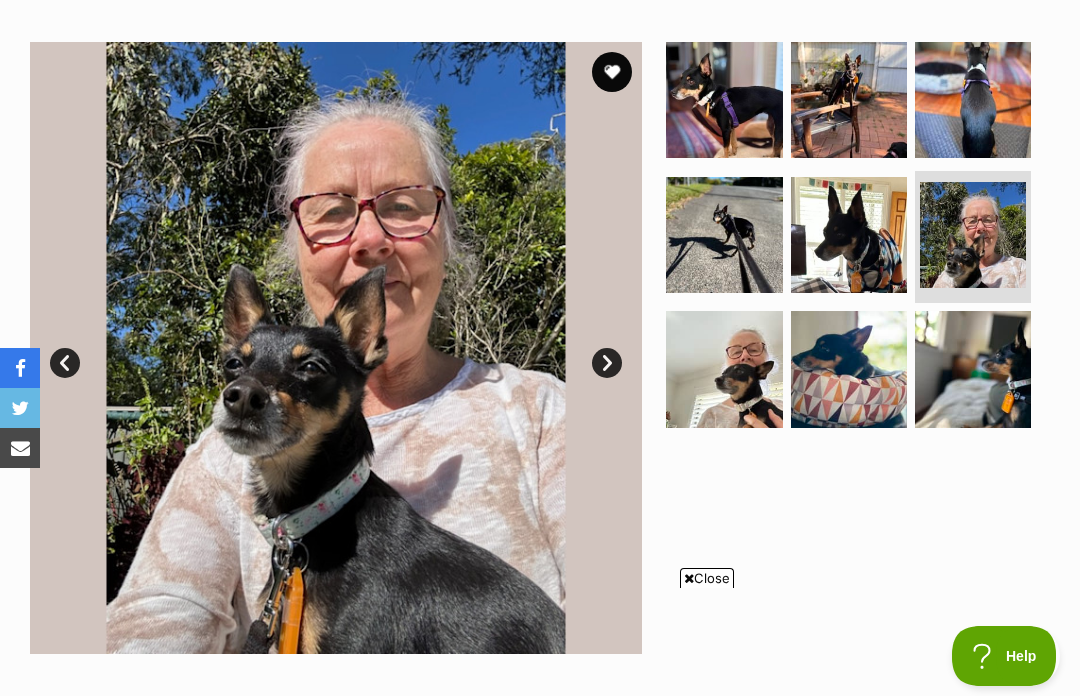 click on "Next" at bounding box center [607, 363] 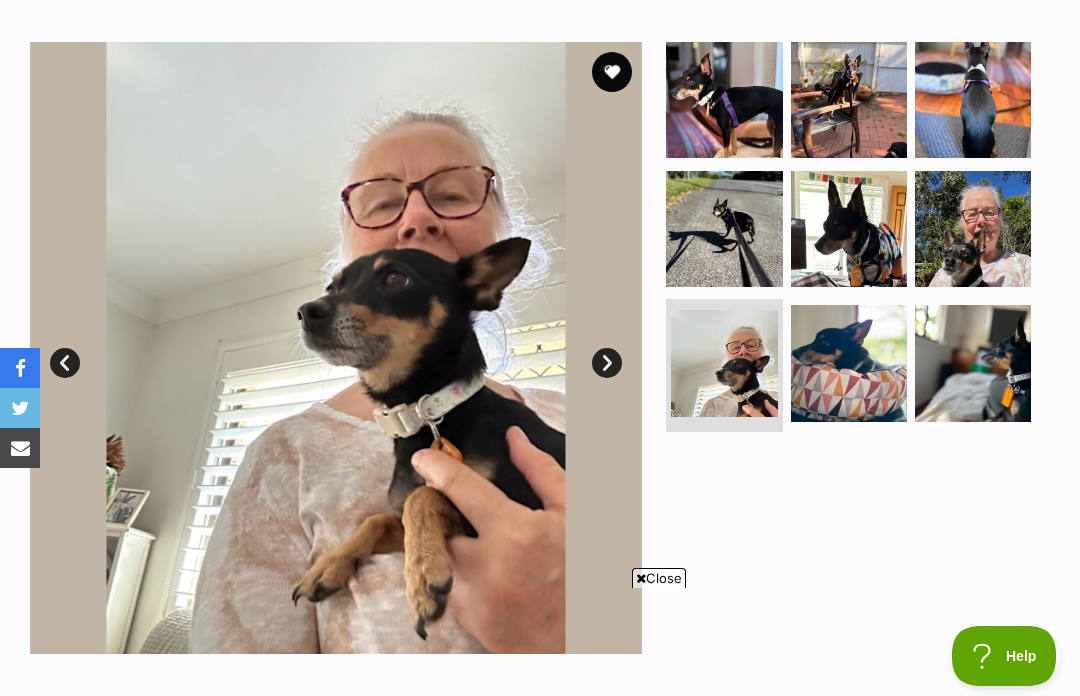 scroll, scrollTop: 0, scrollLeft: 0, axis: both 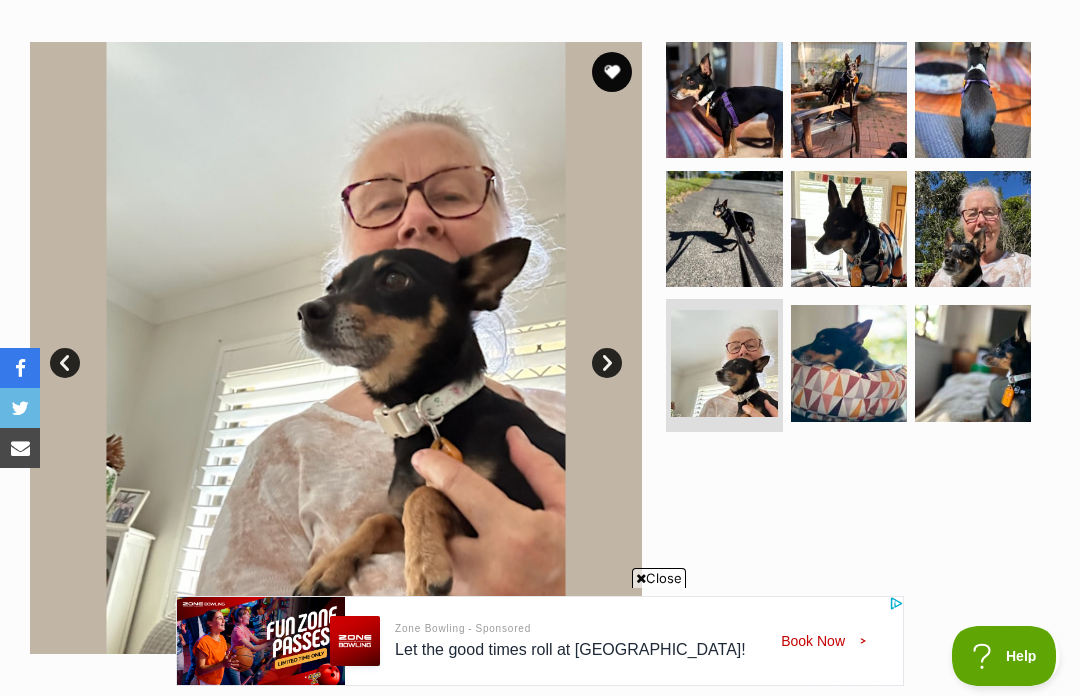 click on "Next" at bounding box center [607, 363] 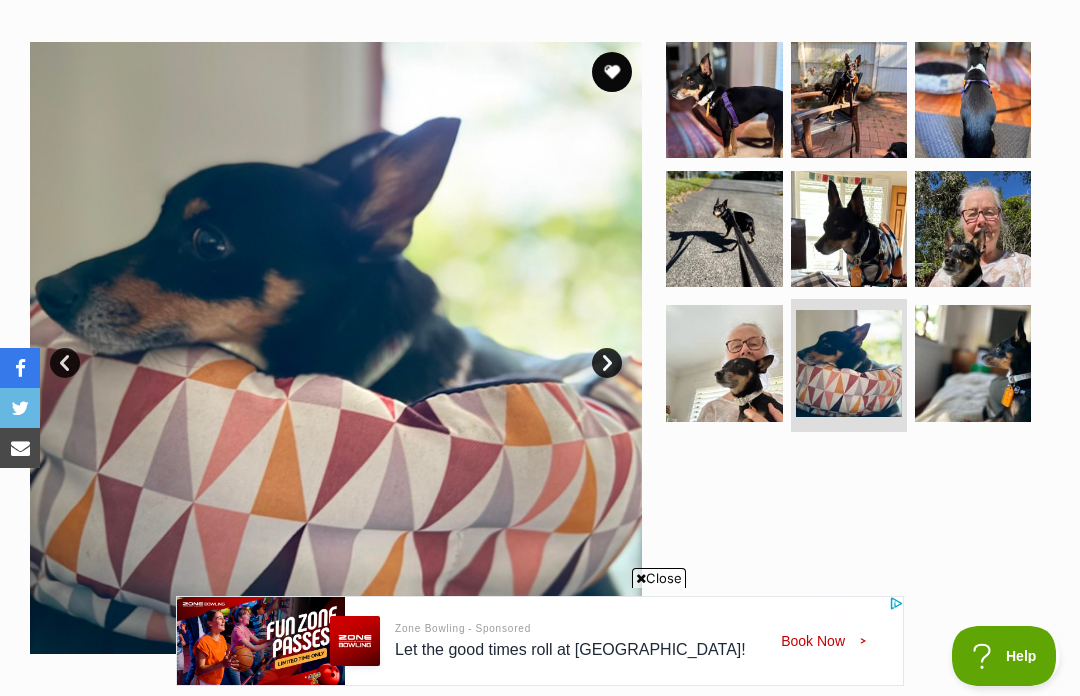 click on "Next" at bounding box center (607, 363) 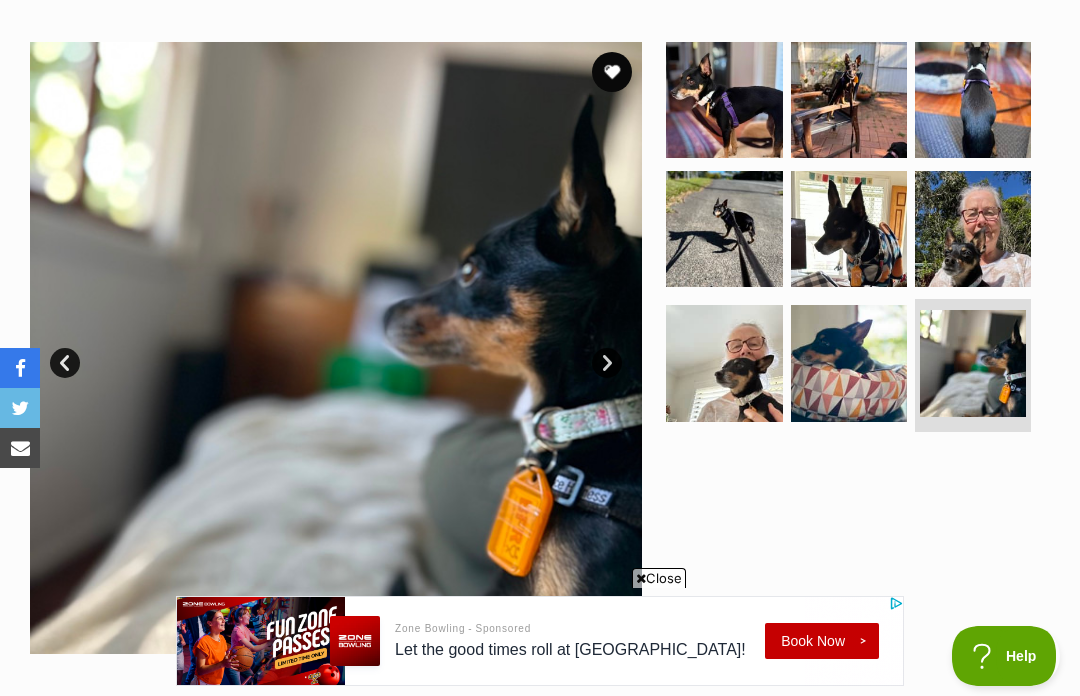 click on "Next" at bounding box center (607, 363) 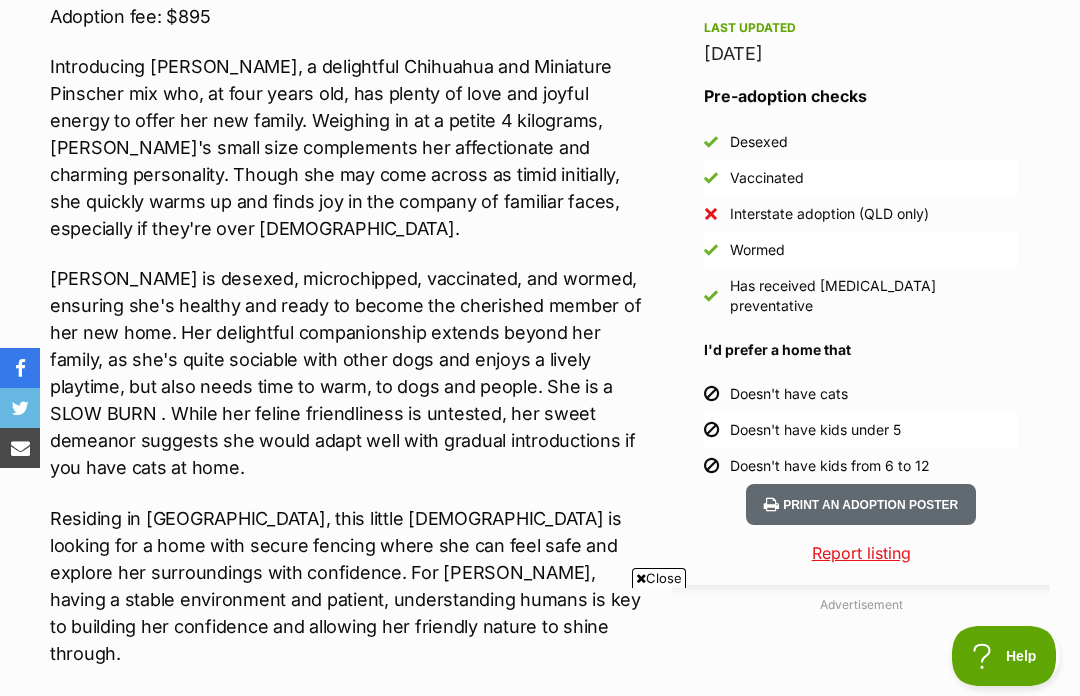 scroll, scrollTop: 0, scrollLeft: 0, axis: both 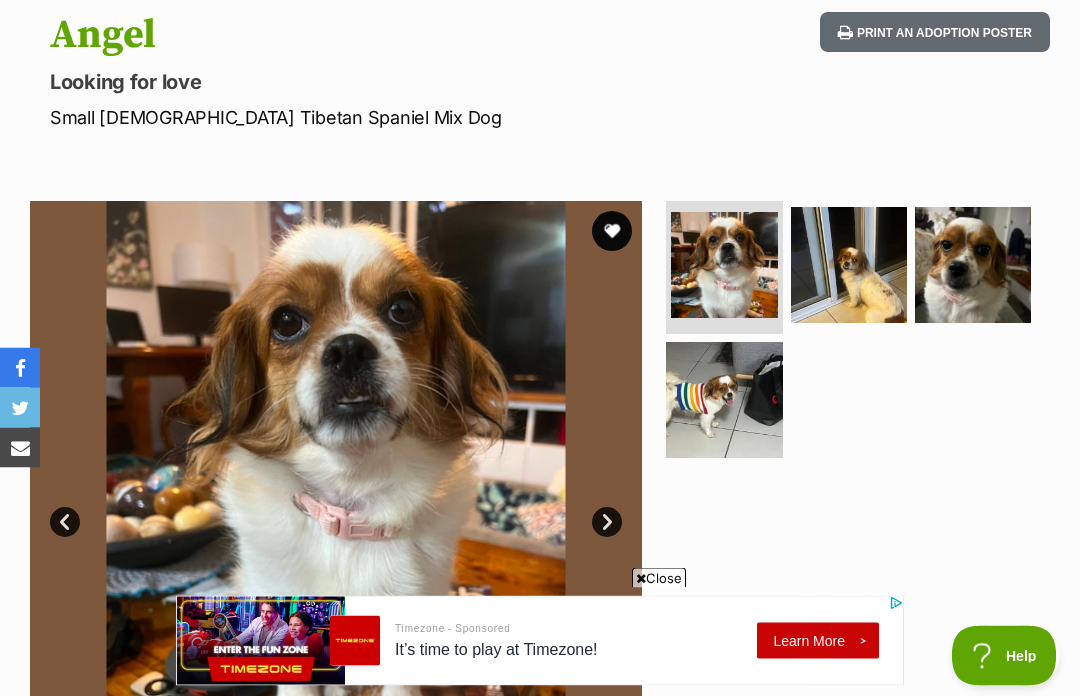 click on "Next" at bounding box center (607, 523) 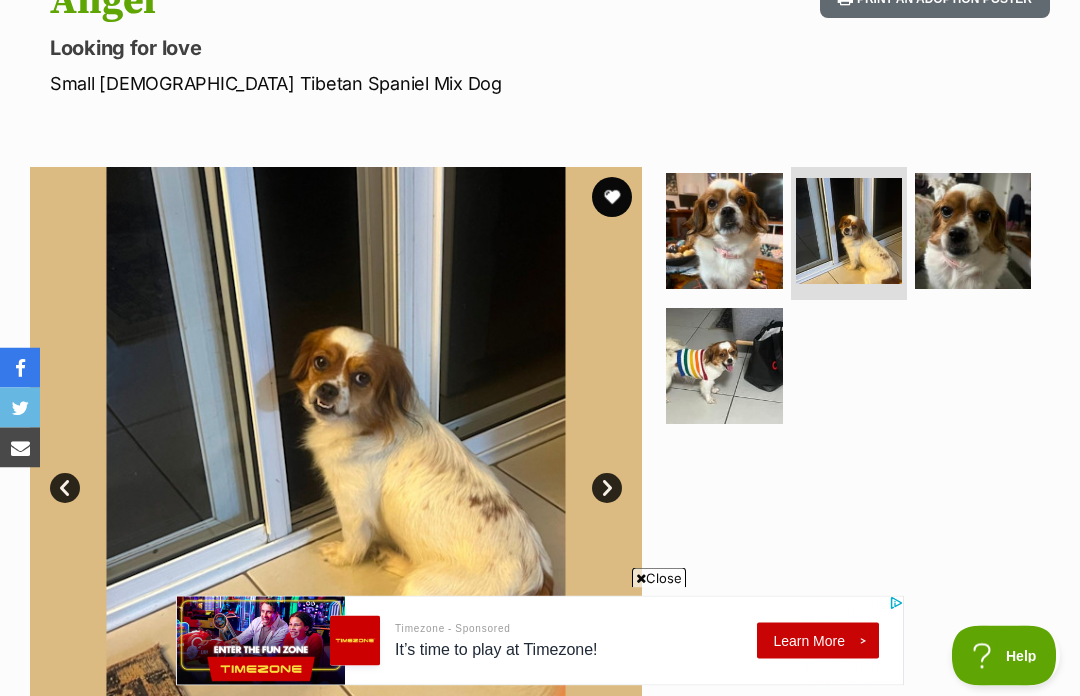 scroll, scrollTop: 249, scrollLeft: 0, axis: vertical 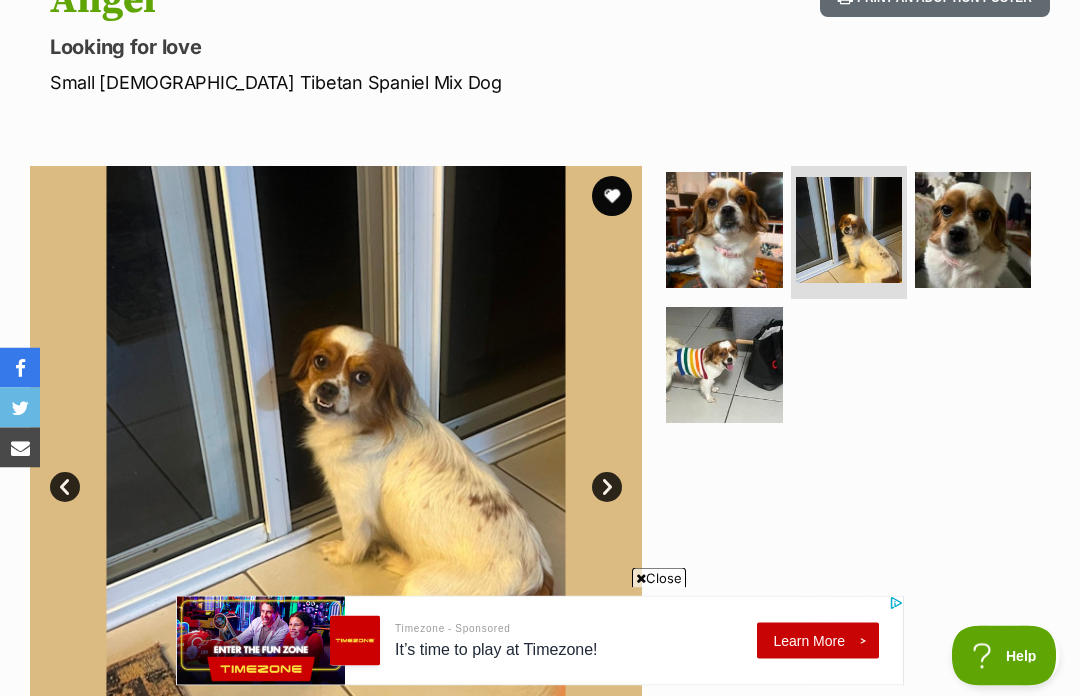 click on "Next" at bounding box center (607, 488) 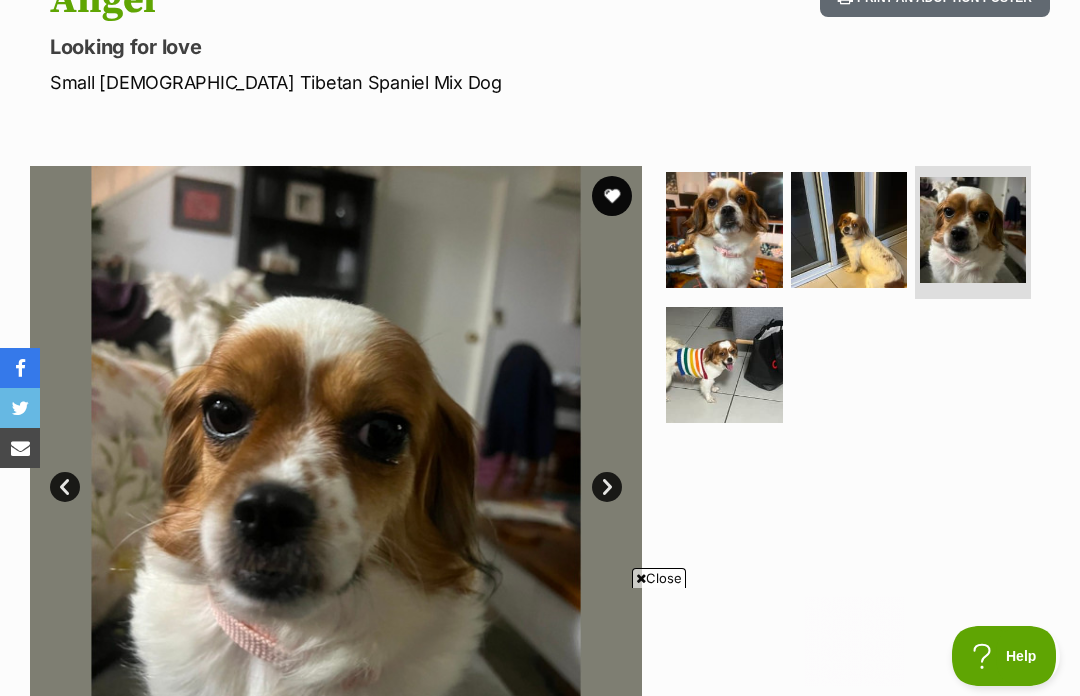 scroll, scrollTop: 0, scrollLeft: 0, axis: both 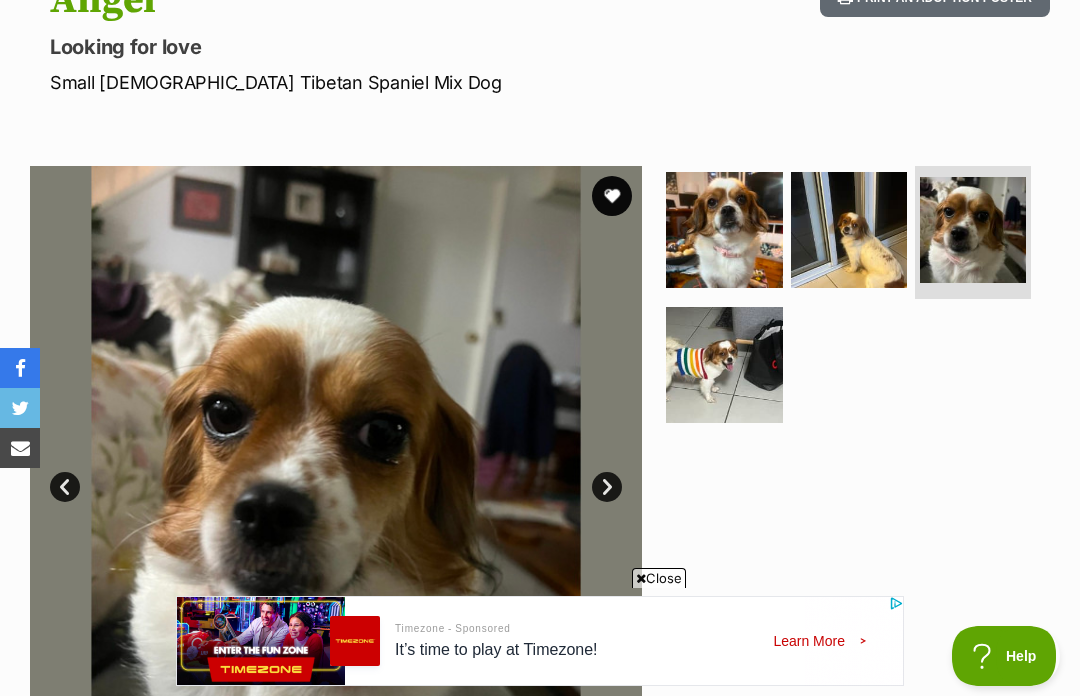 click on "Next" at bounding box center [607, 487] 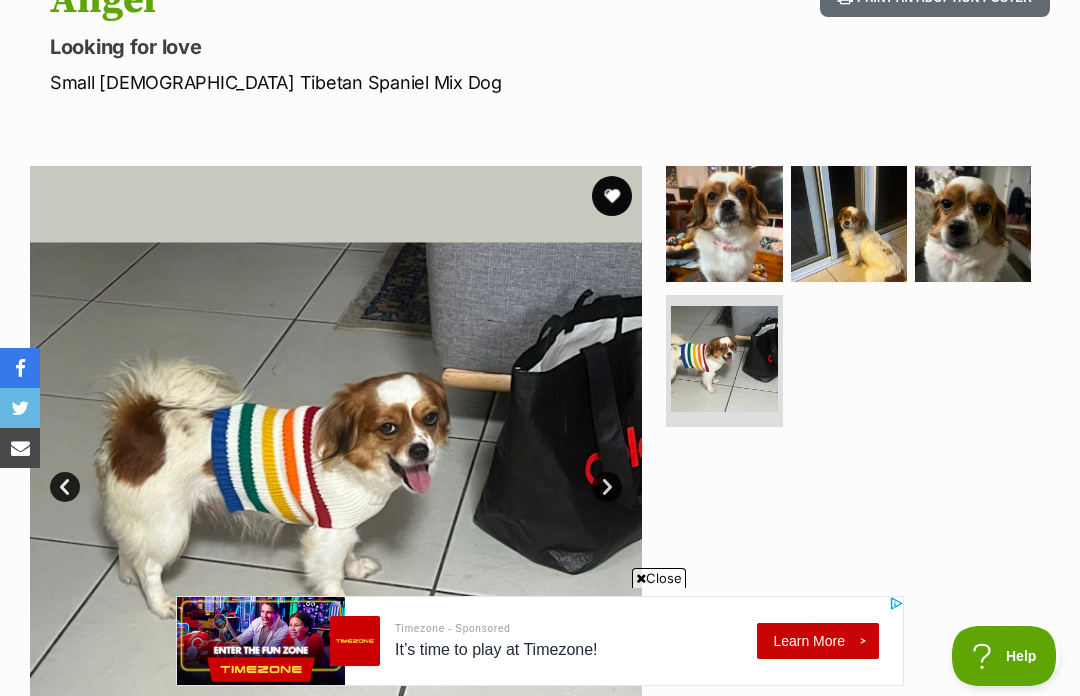 click on "Next" at bounding box center (607, 487) 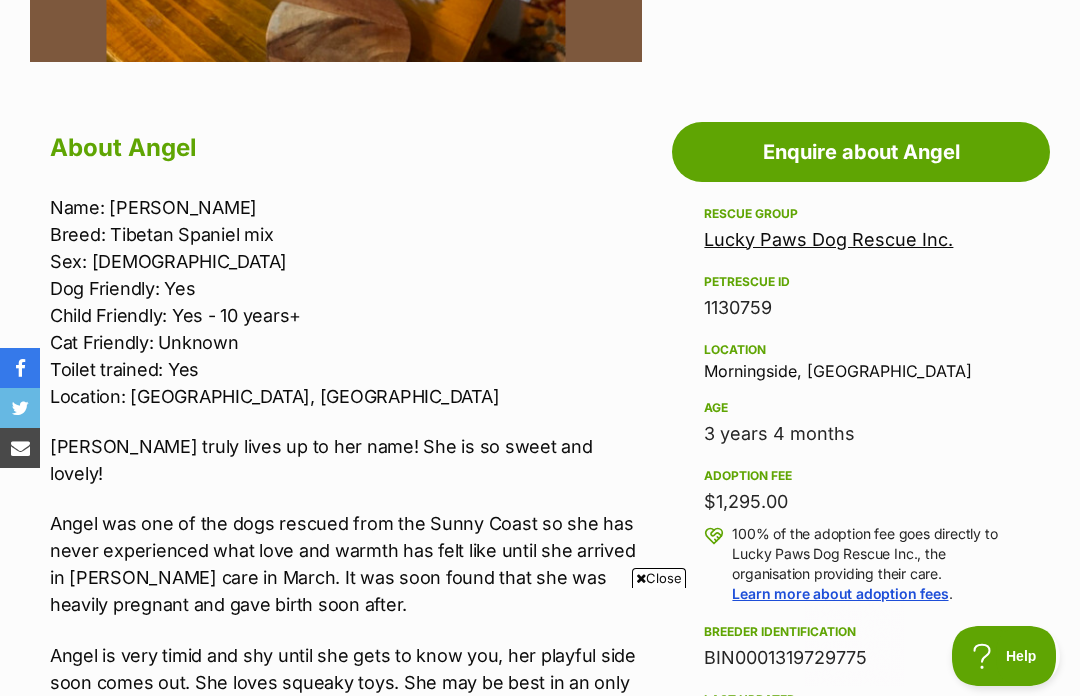 scroll, scrollTop: 0, scrollLeft: 0, axis: both 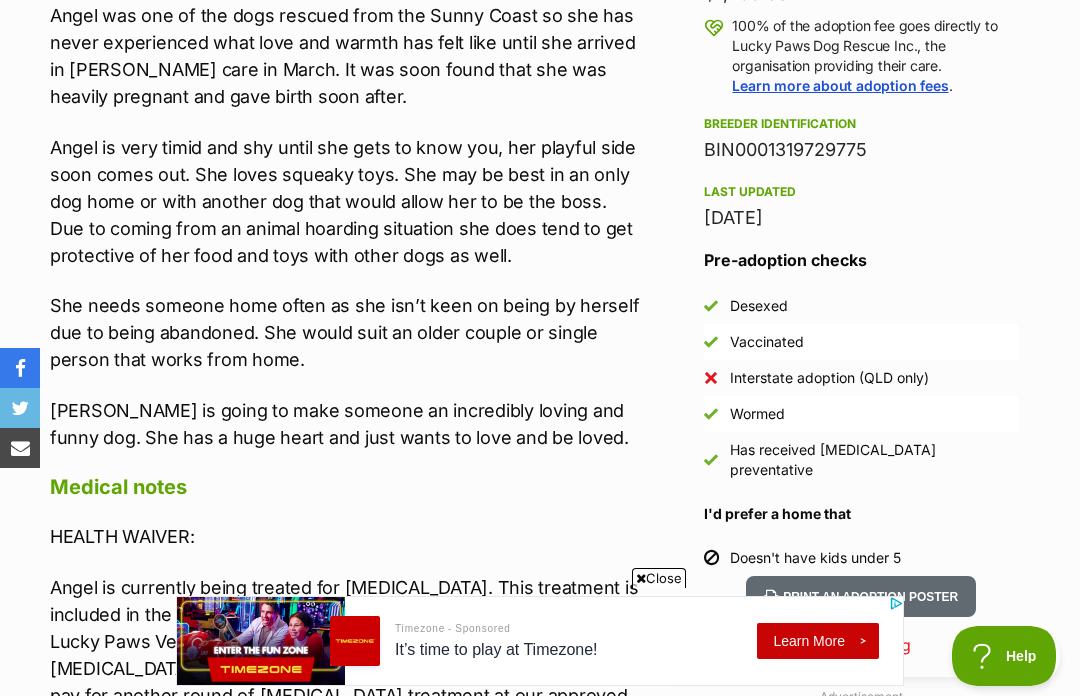 click on "HEALTH WAIVER:
Angel is currently being treated for heartworm. This treatment is included in the adoption fee and will need to be done at an approved Lucky Paws Vet in SE QLD. We will also pay for another heartworm test in 9 months. If the dog is still positive Lucky Paws will pay for another round of heartworm treatment at our approved Lucky Paws vet.
Angel has an underbite. She has also had a dental, scale and polish.
Angel has had the following vetwork completed:
~ Desexed
~ Vaccinated
~ Microchipped
~ All-Wormed
~ Flea Treated
~ Heartworm Tested & Treated" at bounding box center [346, 772] 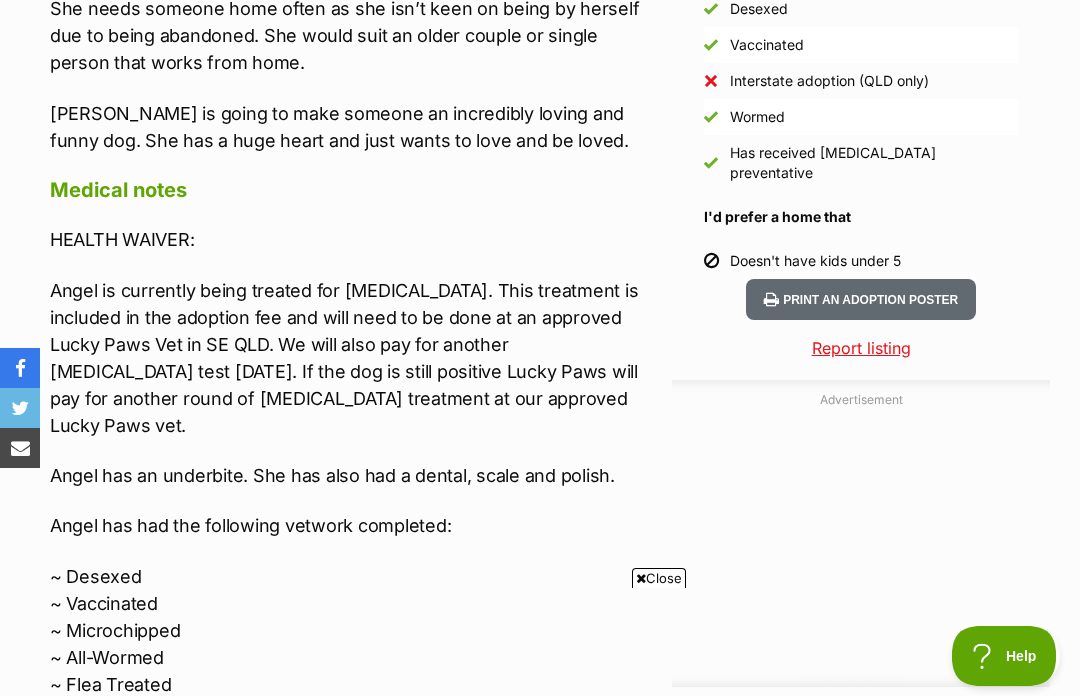 scroll, scrollTop: 0, scrollLeft: 0, axis: both 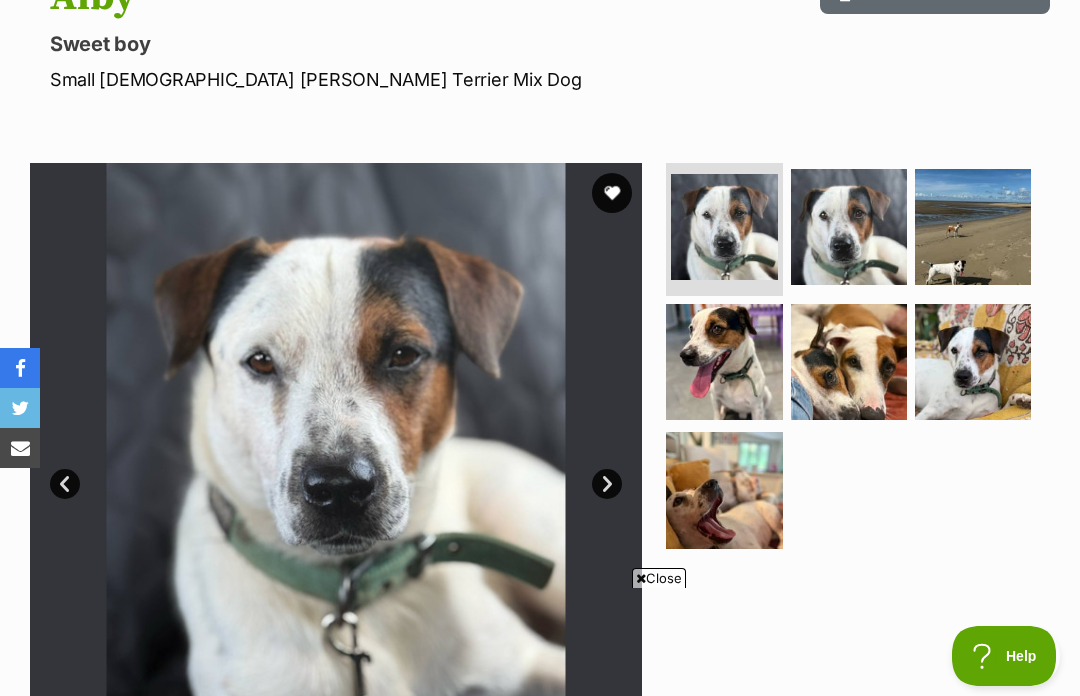 click on "Next" at bounding box center (607, 484) 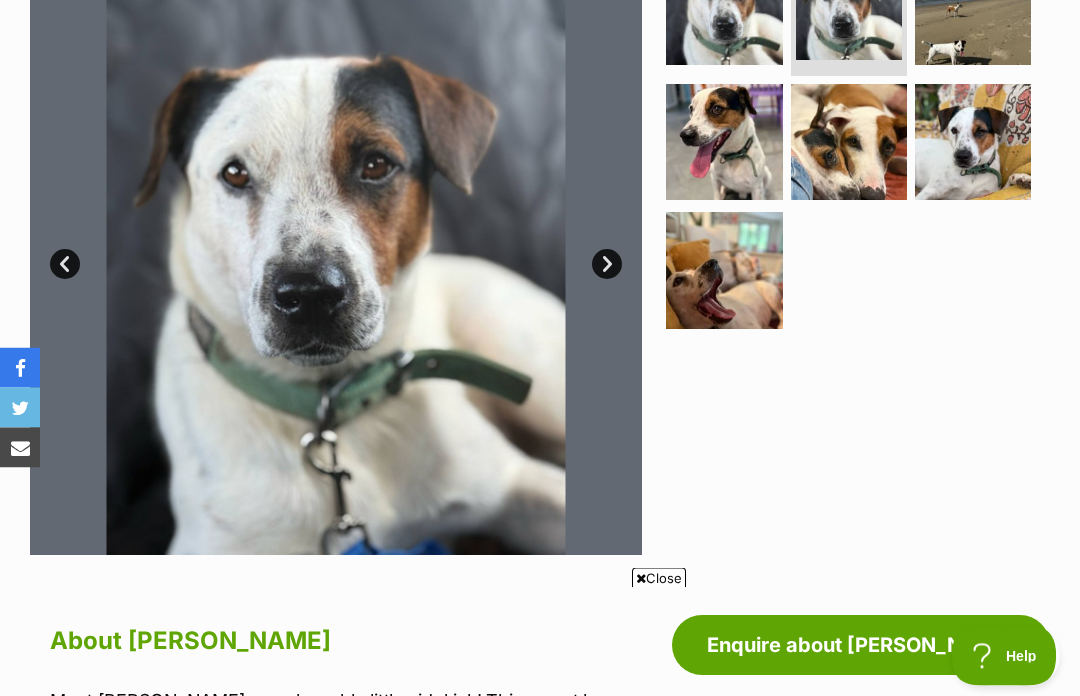 scroll, scrollTop: 473, scrollLeft: 0, axis: vertical 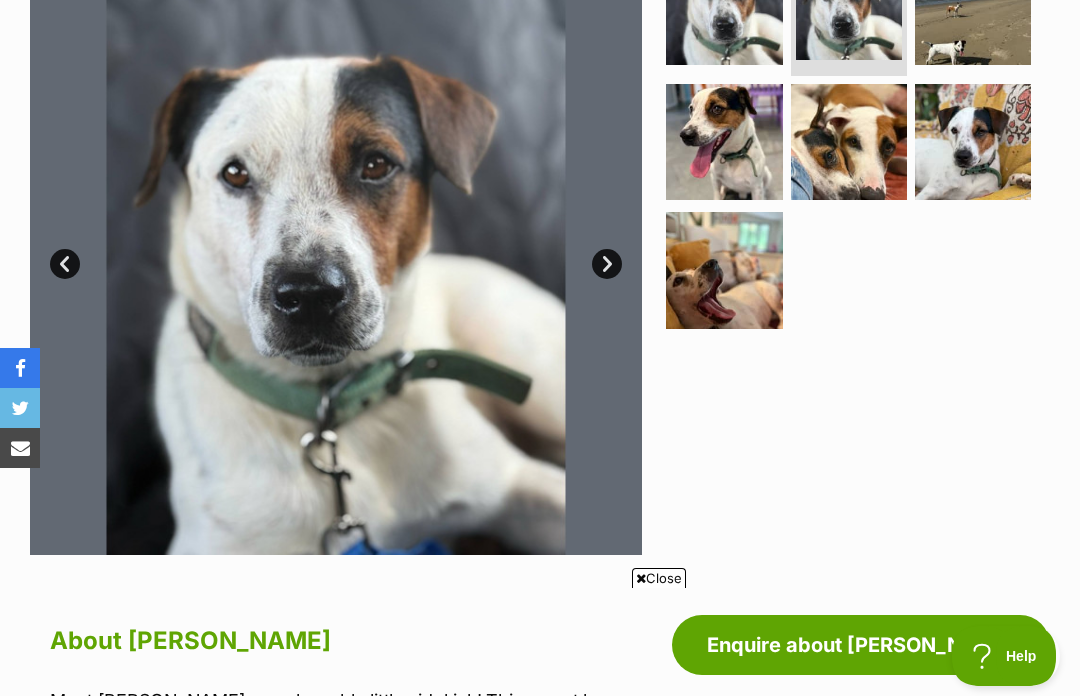 click on "Next" at bounding box center (607, 264) 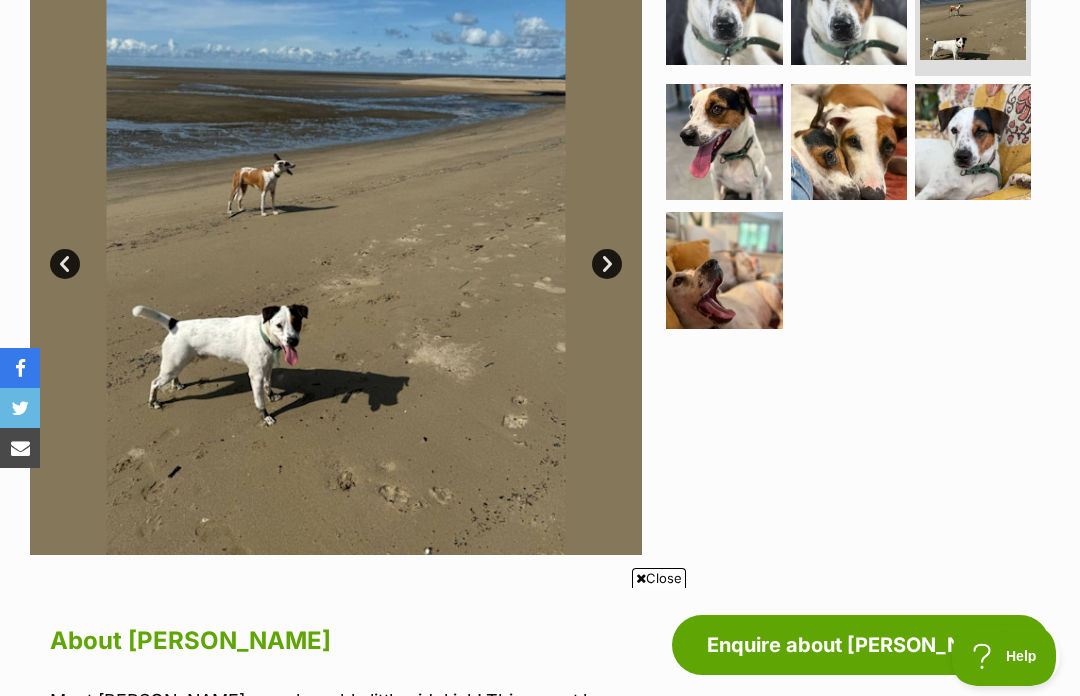 click on "Next" at bounding box center (607, 264) 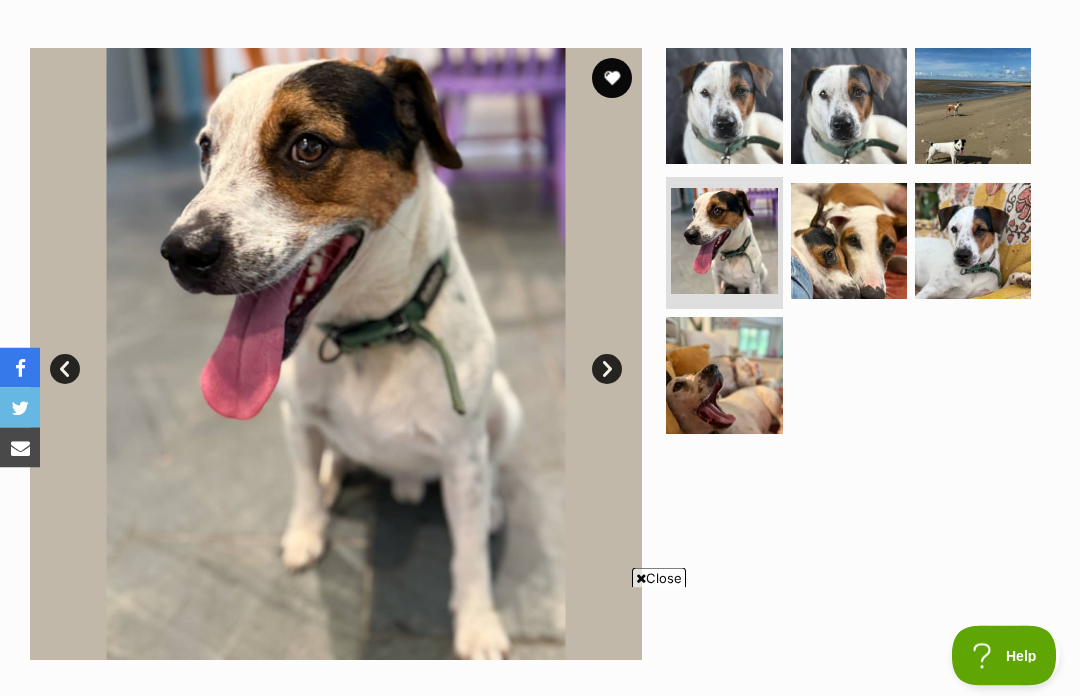 scroll, scrollTop: 366, scrollLeft: 0, axis: vertical 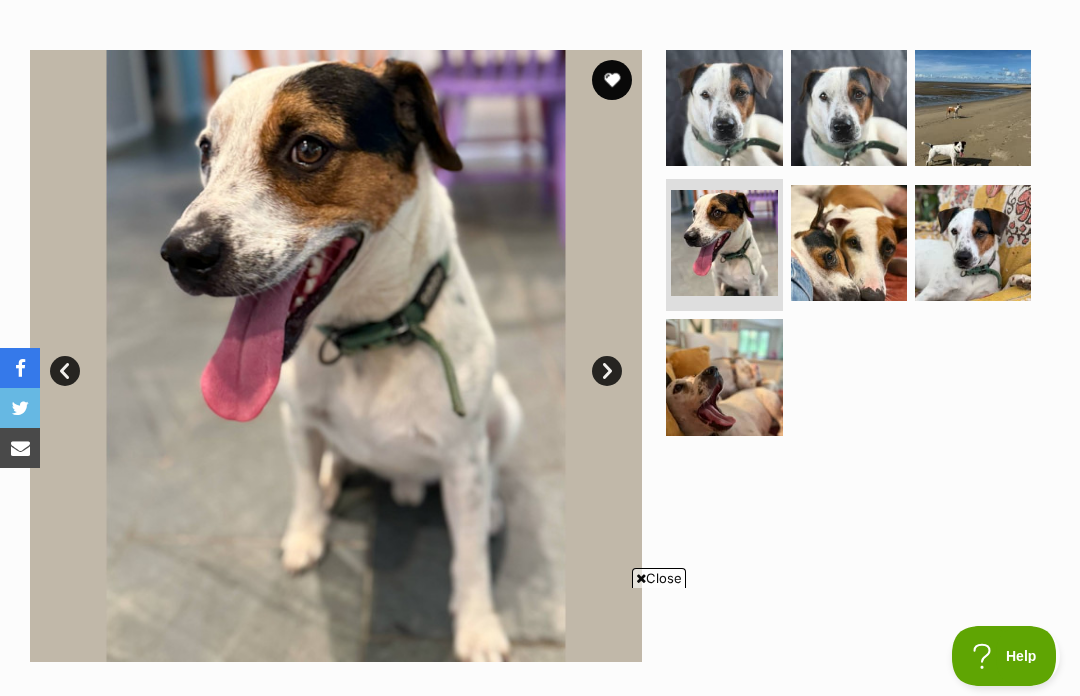 click on "Next" at bounding box center [607, 371] 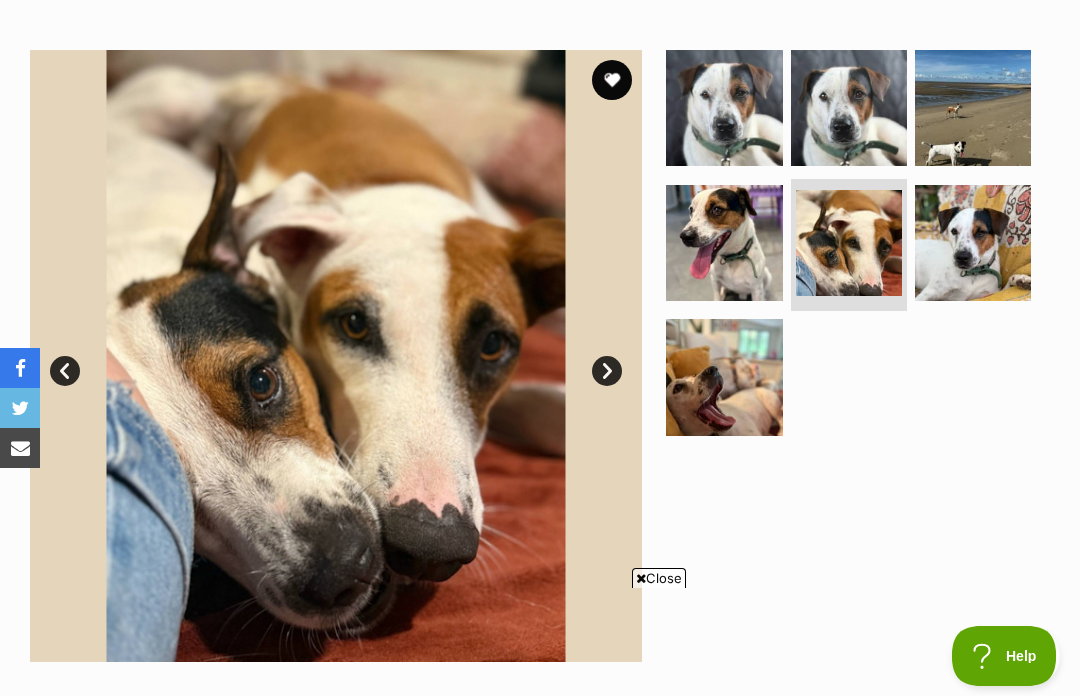 click on "Next" at bounding box center [607, 371] 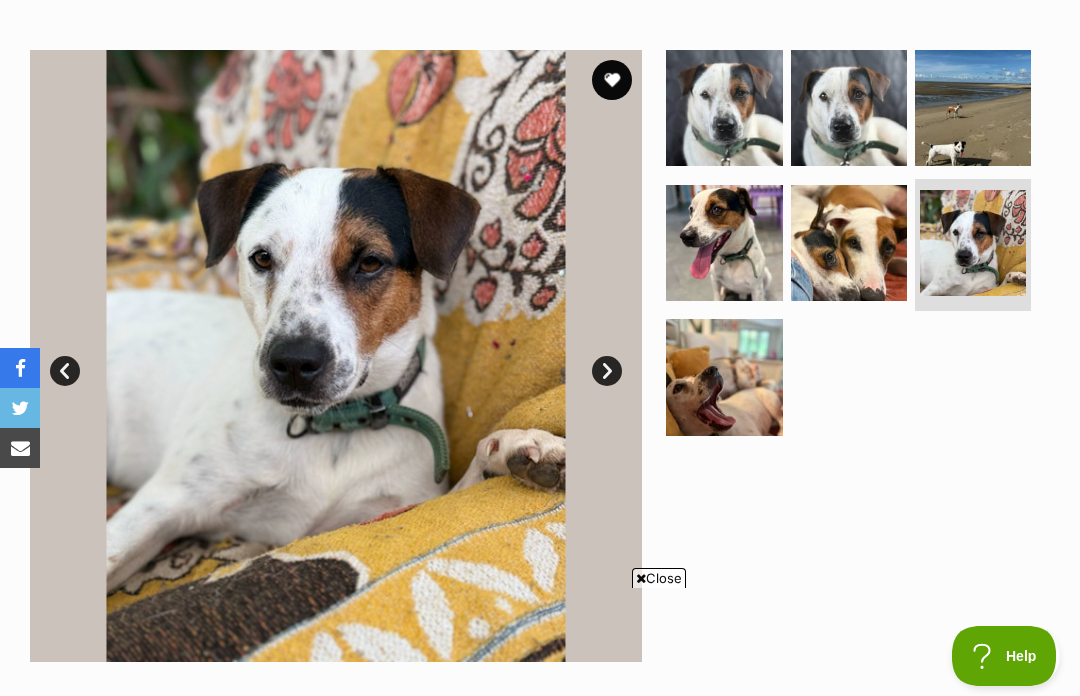 click on "Next" at bounding box center (607, 371) 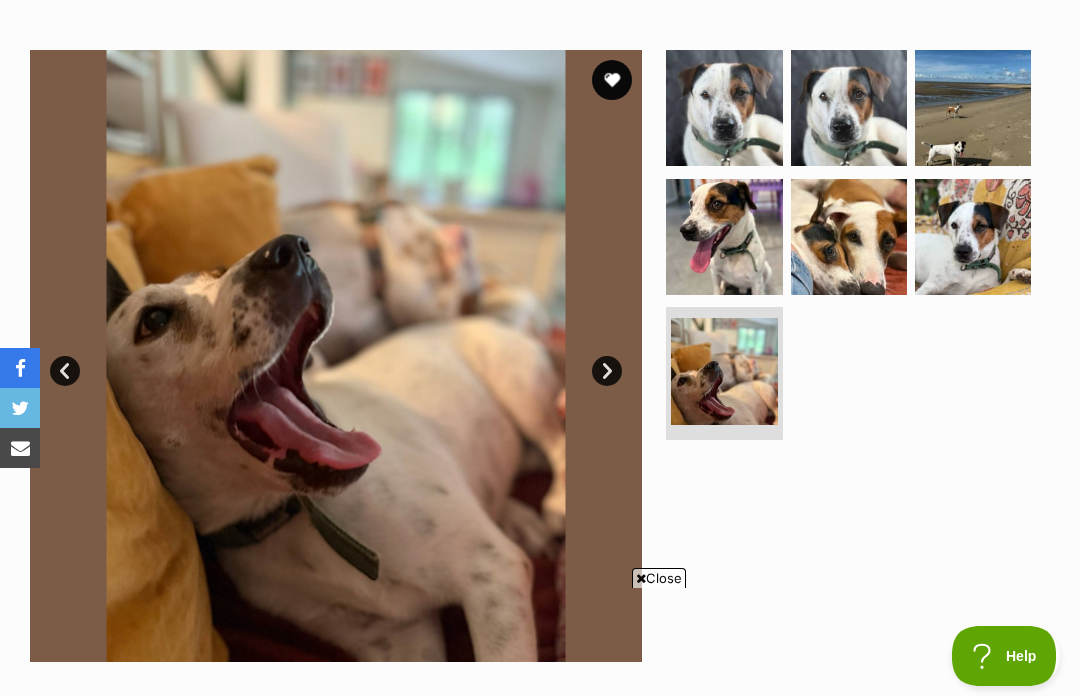 click on "Next" at bounding box center (607, 371) 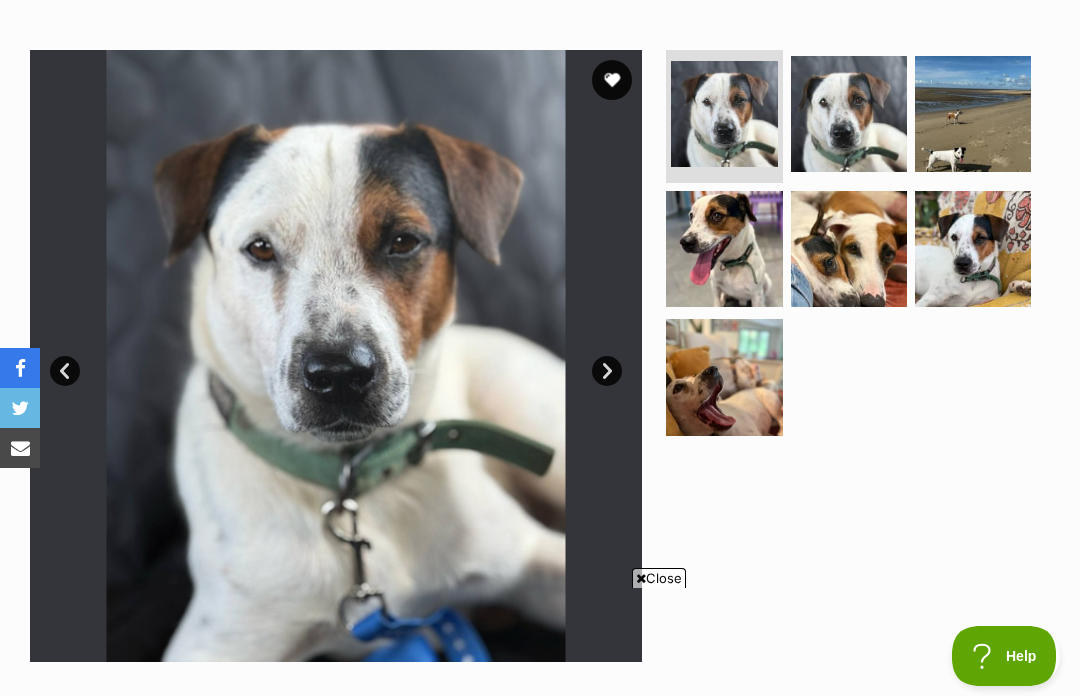click on "Next" at bounding box center (607, 371) 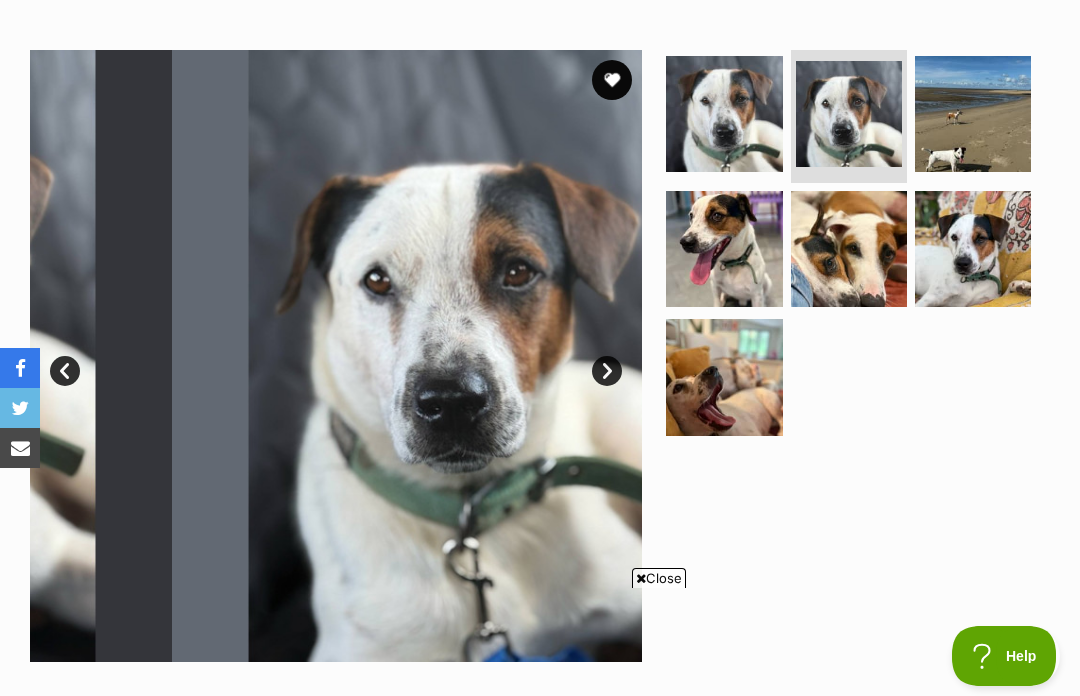 click on "Next" at bounding box center [607, 371] 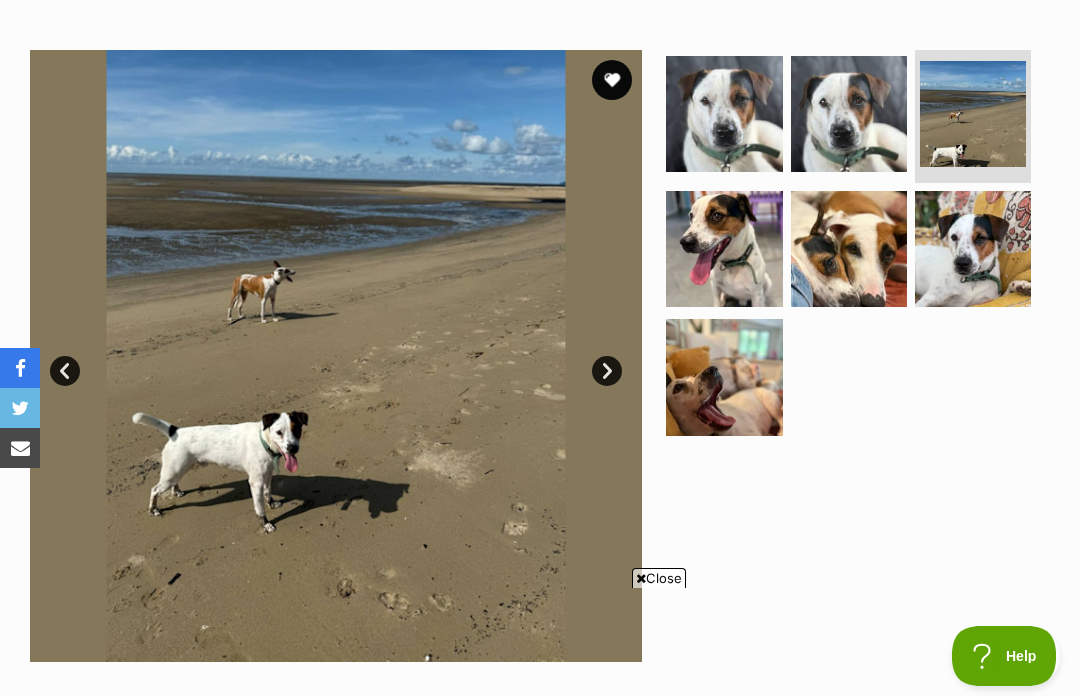 click on "Next" at bounding box center [607, 371] 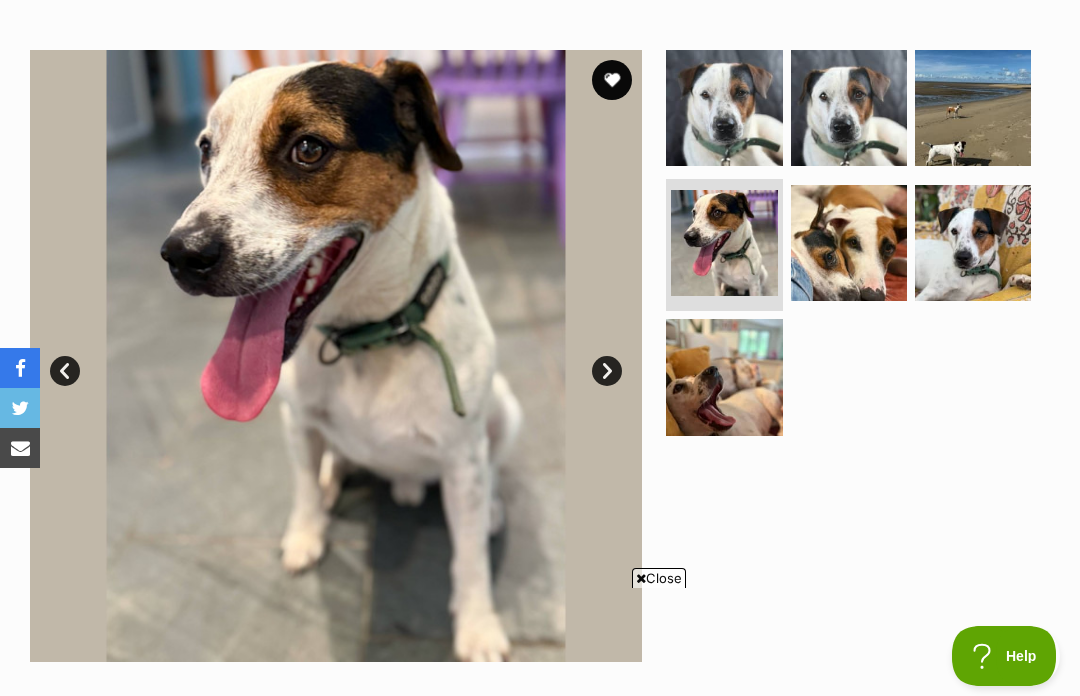 click on "Next" at bounding box center [607, 371] 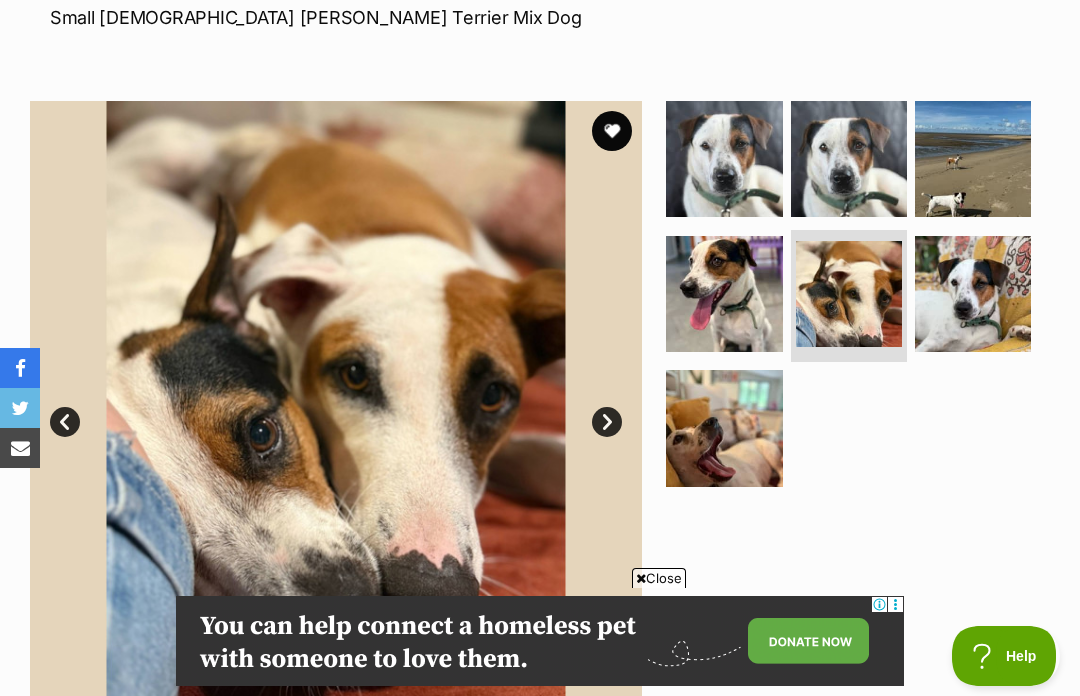 scroll, scrollTop: 314, scrollLeft: 0, axis: vertical 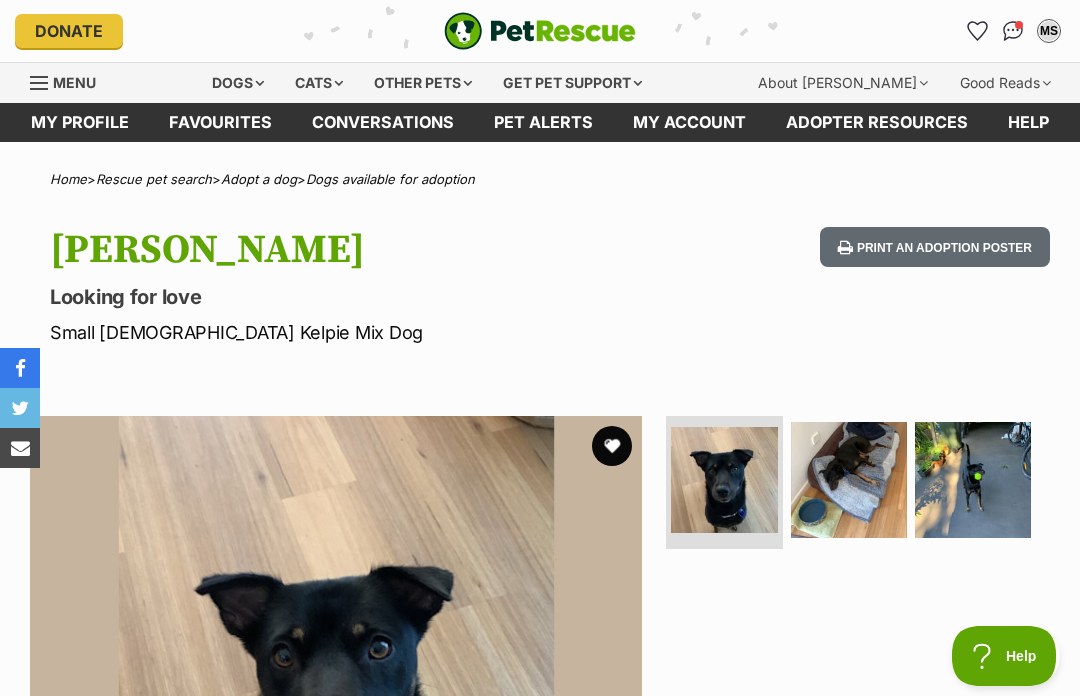 click at bounding box center [849, 480] 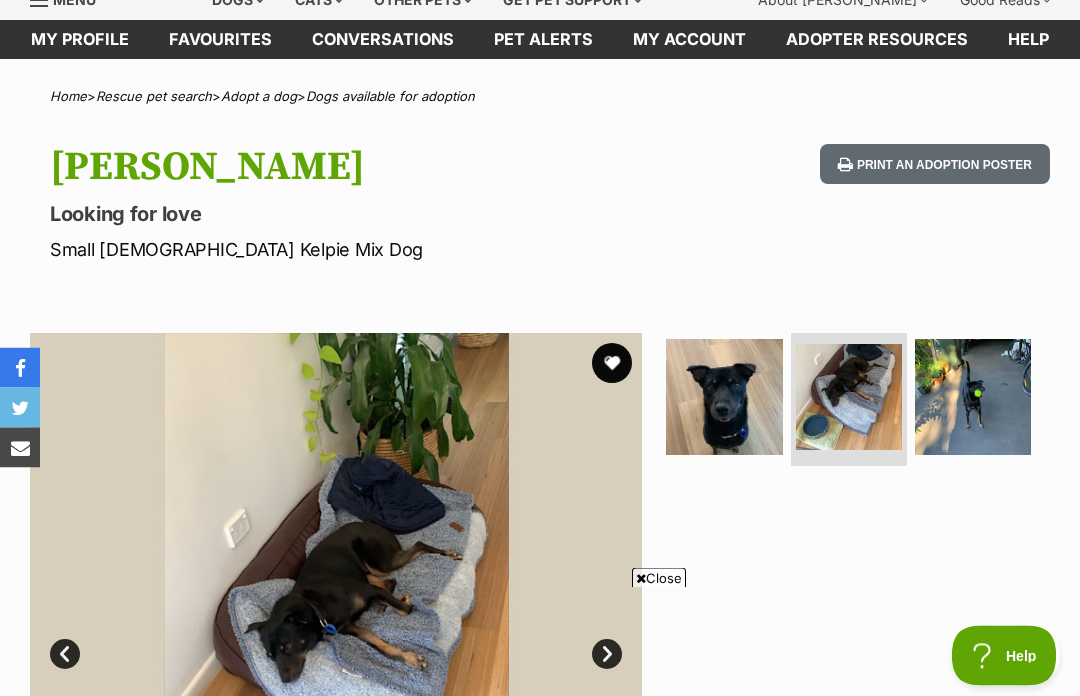 scroll, scrollTop: 88, scrollLeft: 0, axis: vertical 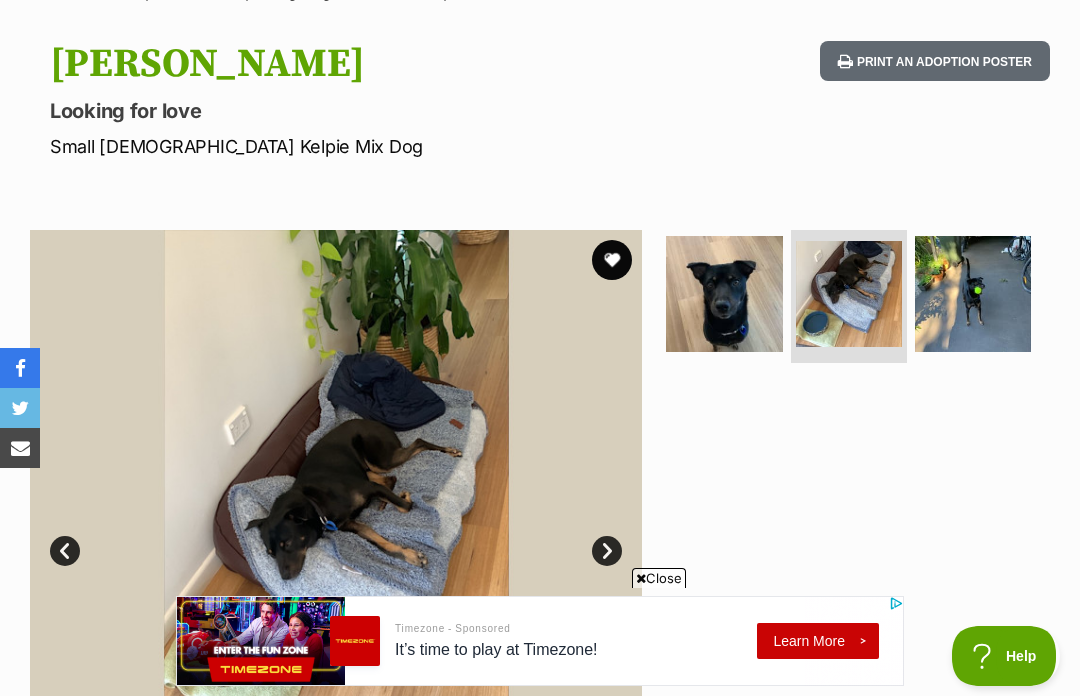 click at bounding box center [973, 294] 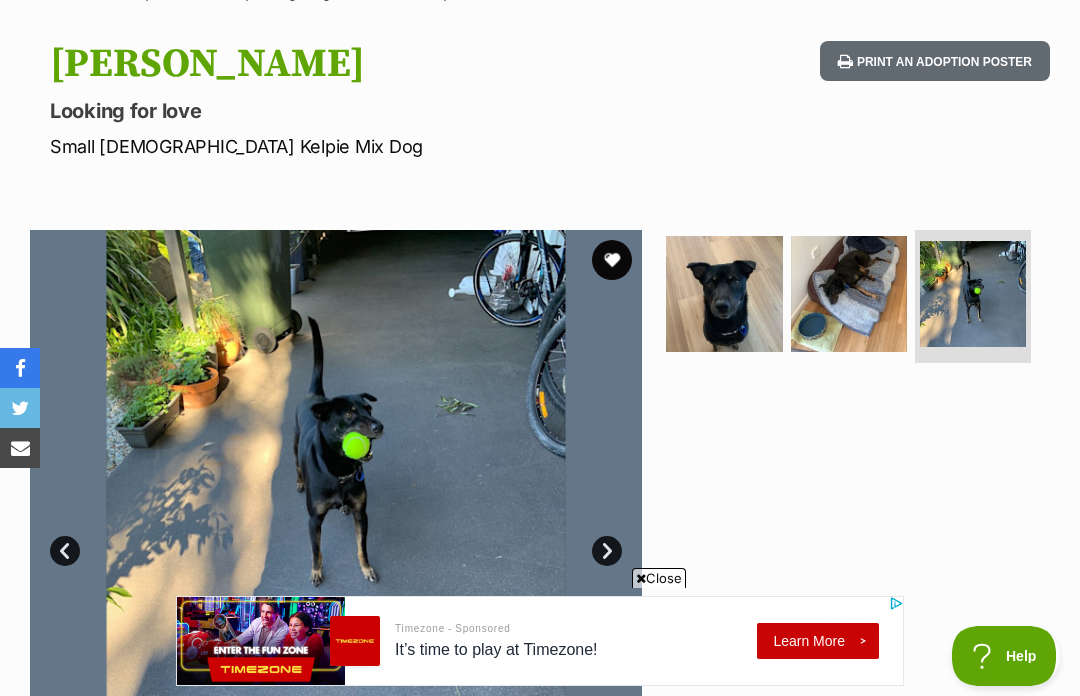 scroll, scrollTop: 0, scrollLeft: 0, axis: both 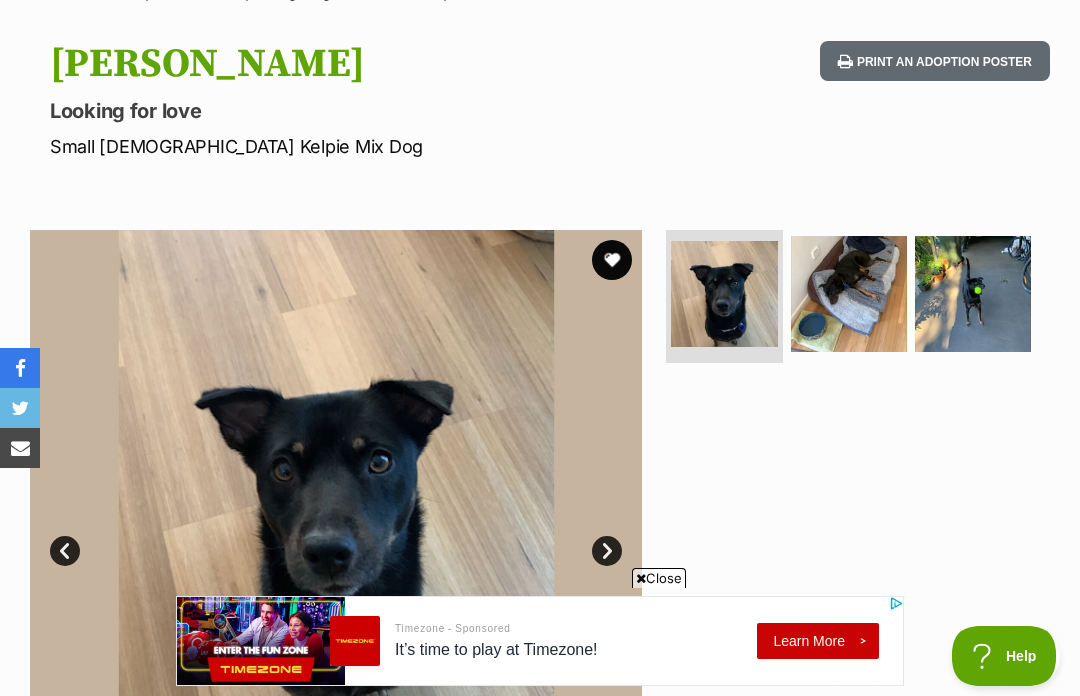 click on "Next" at bounding box center [607, 551] 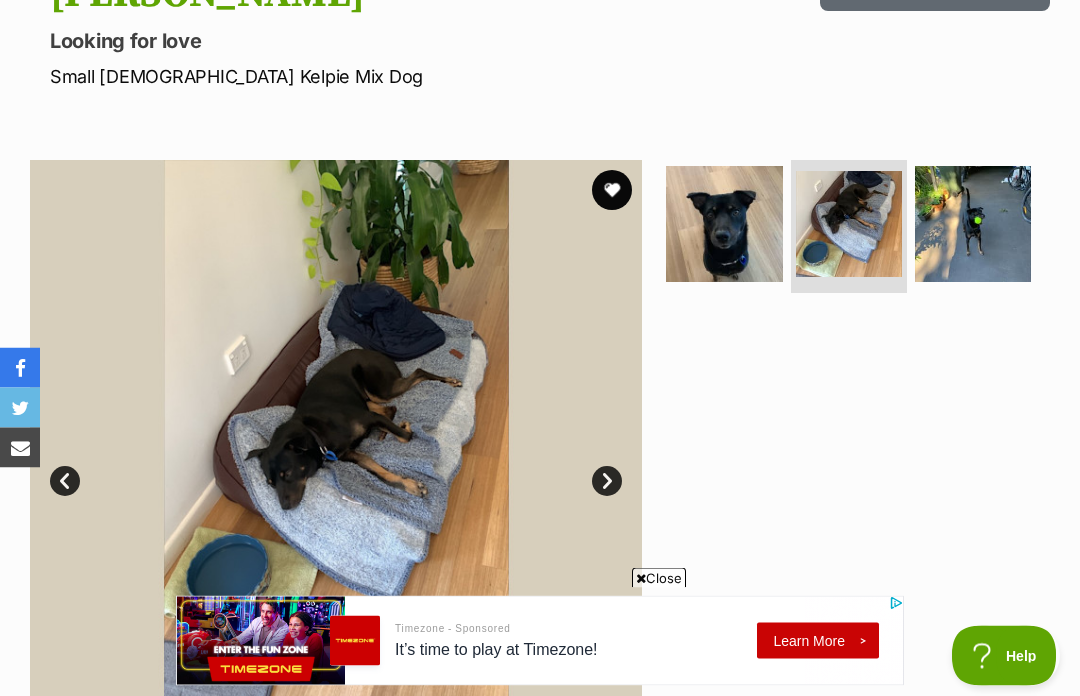 scroll, scrollTop: 0, scrollLeft: 0, axis: both 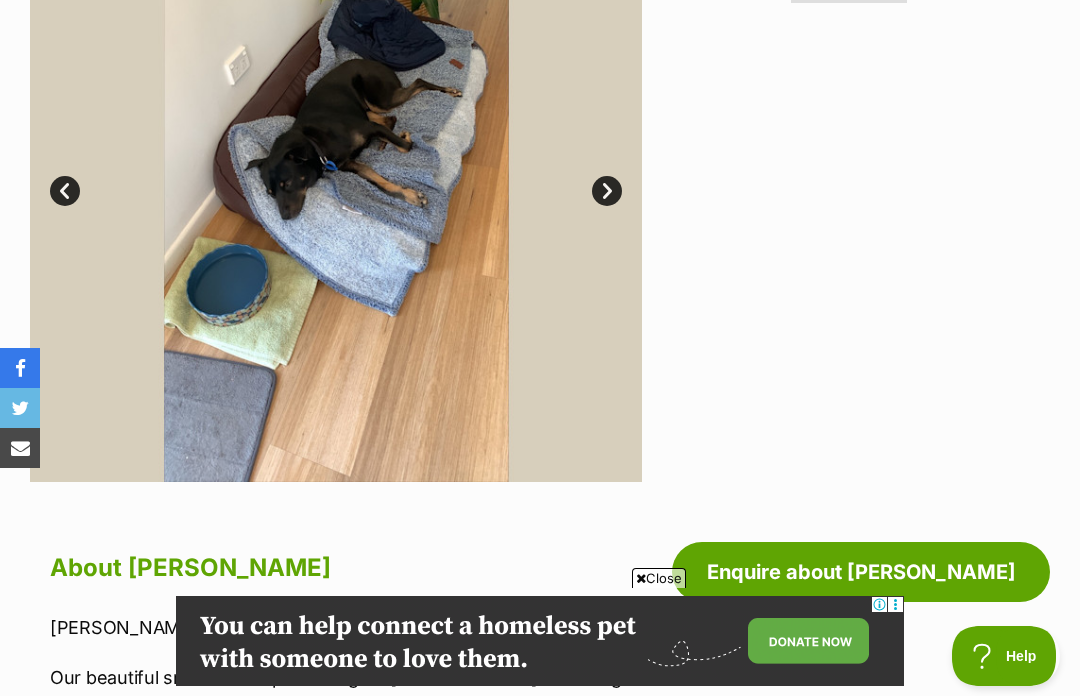 click on "Prev" at bounding box center (65, 191) 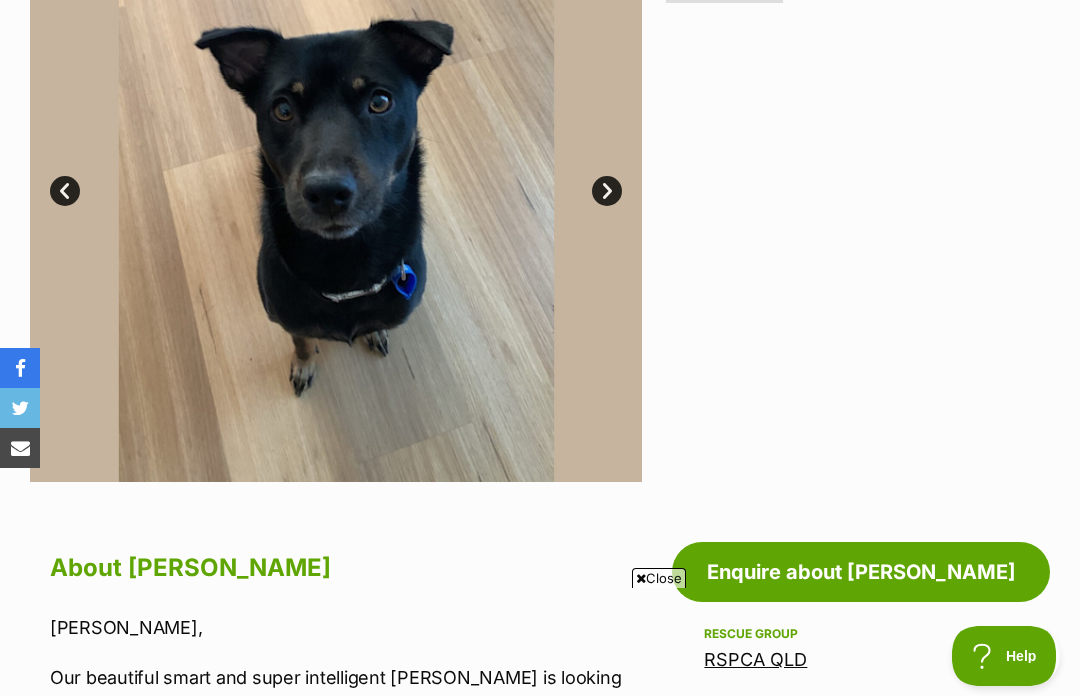 scroll, scrollTop: 0, scrollLeft: 0, axis: both 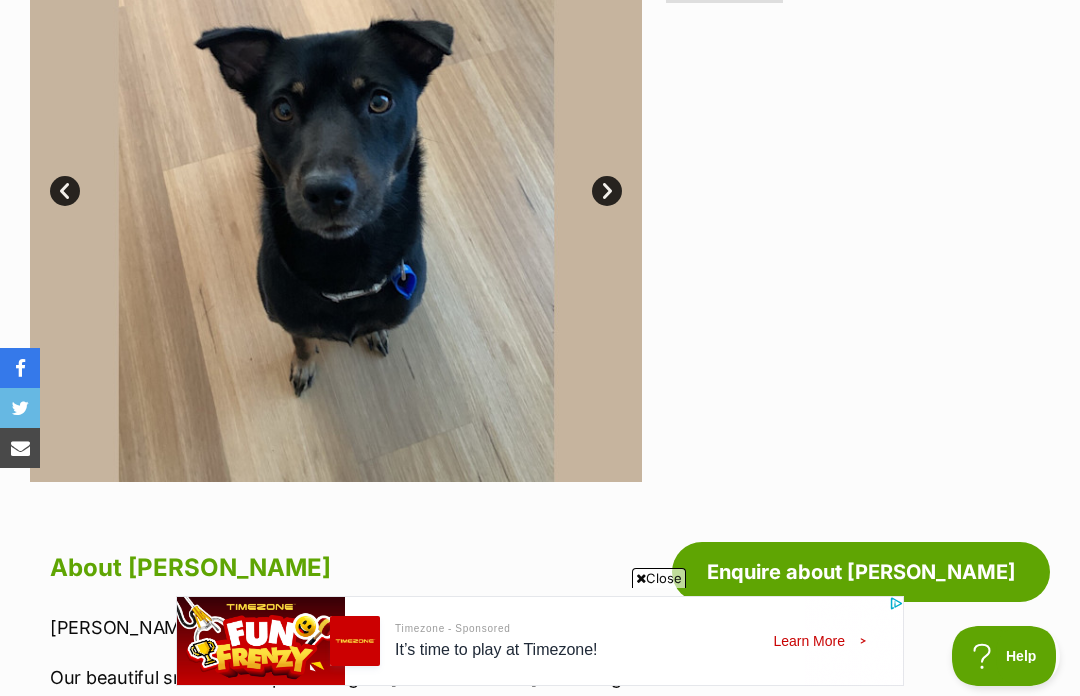 click at bounding box center [336, 176] 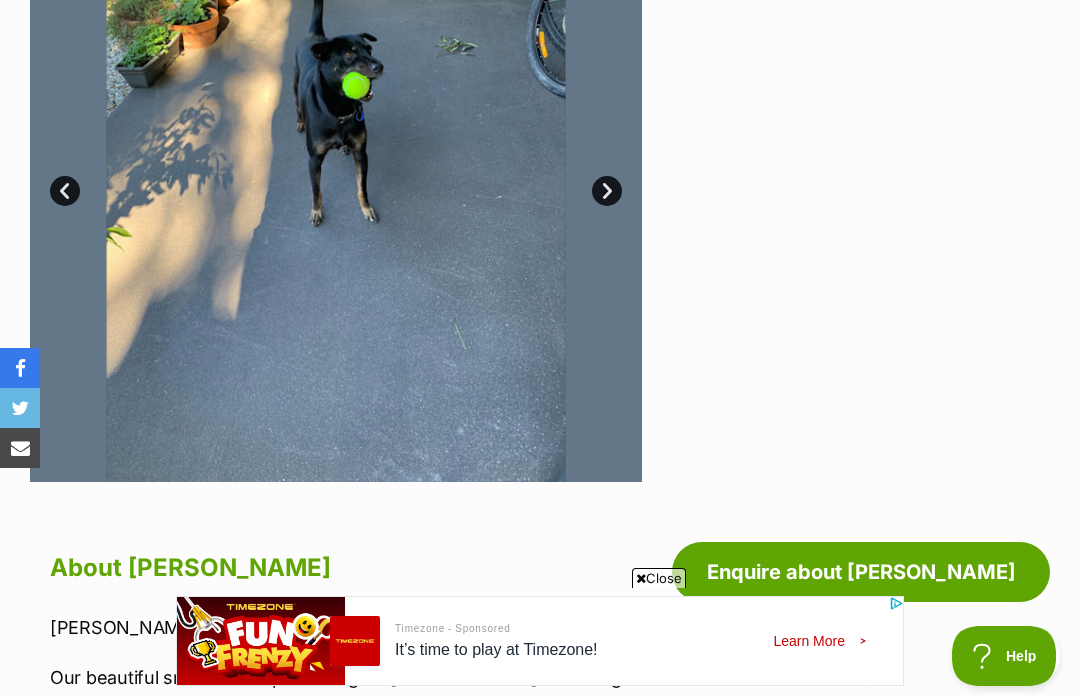 click on "Prev" at bounding box center [65, 191] 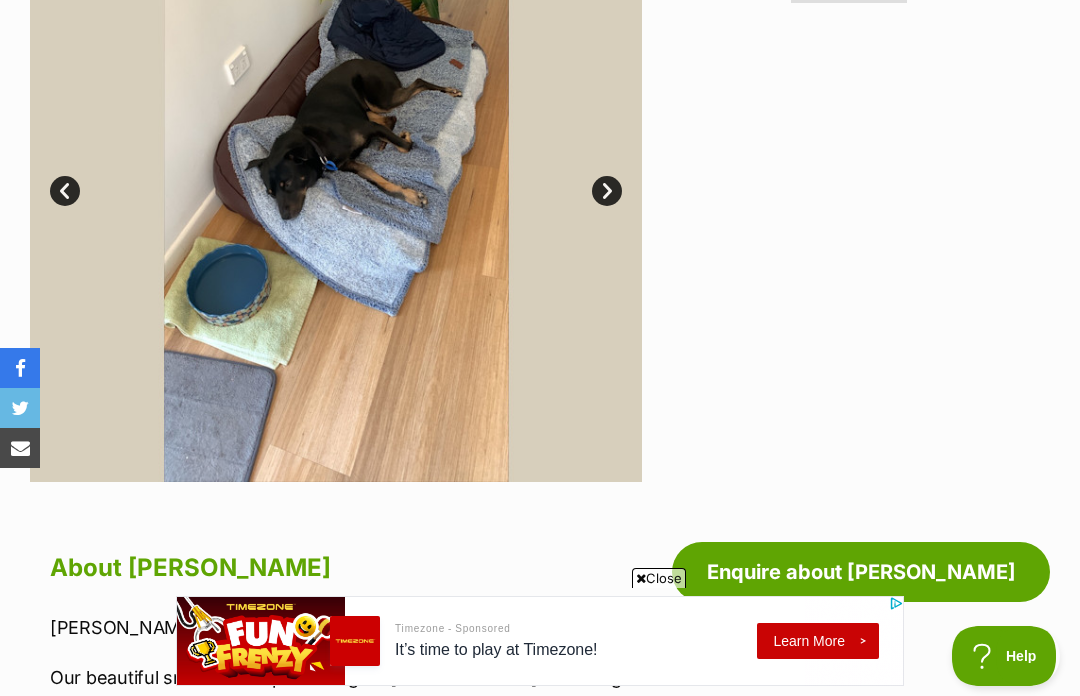 click on "Prev" at bounding box center [65, 191] 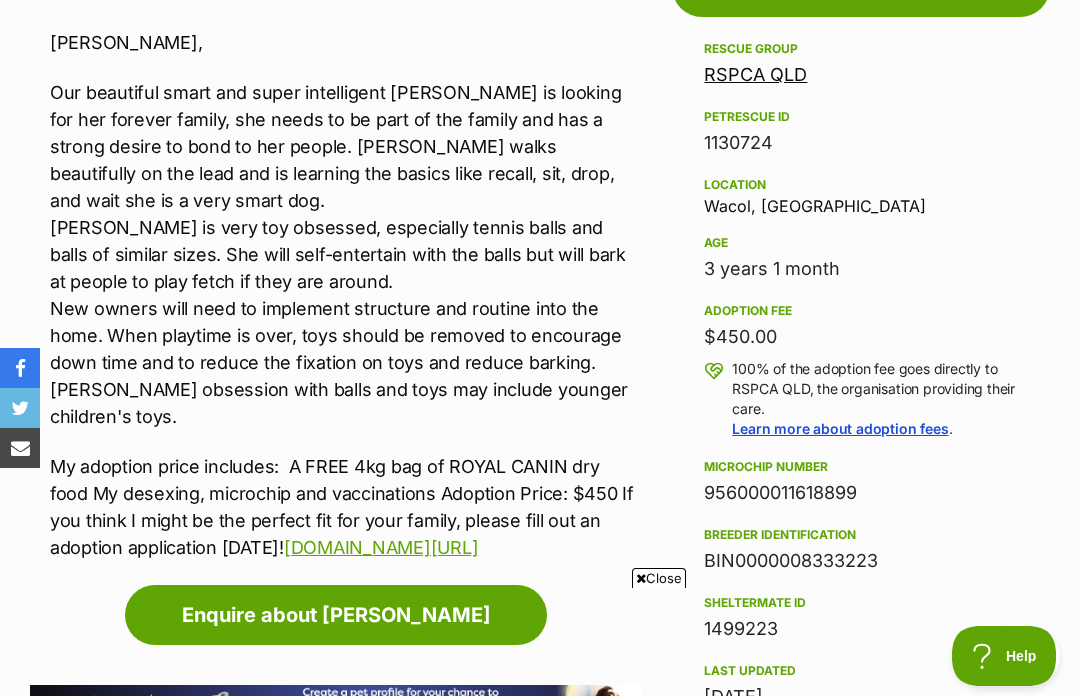scroll, scrollTop: 0, scrollLeft: 0, axis: both 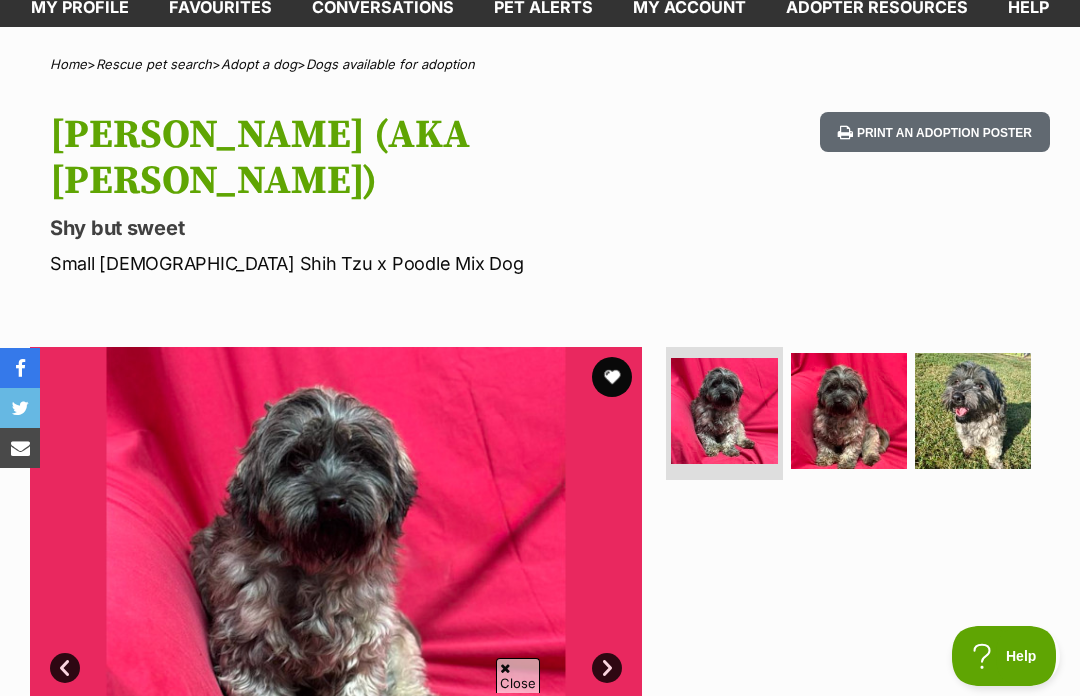 click on "Next" at bounding box center (607, 668) 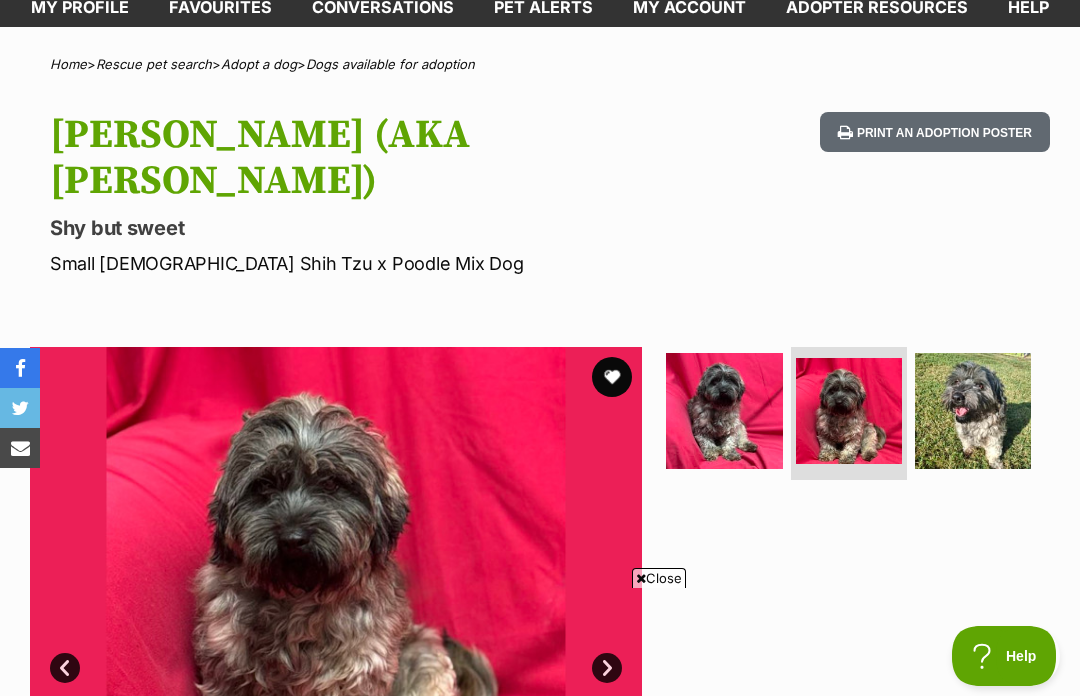 scroll, scrollTop: 0, scrollLeft: 0, axis: both 